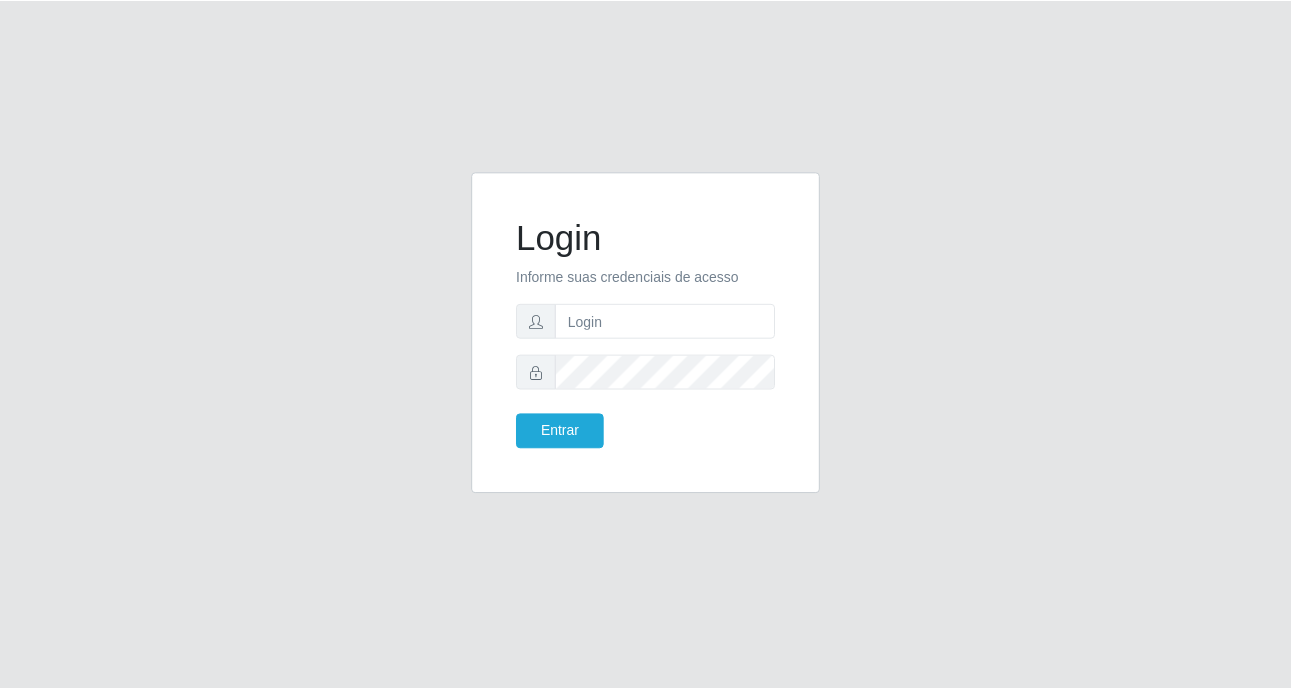 scroll, scrollTop: 0, scrollLeft: 0, axis: both 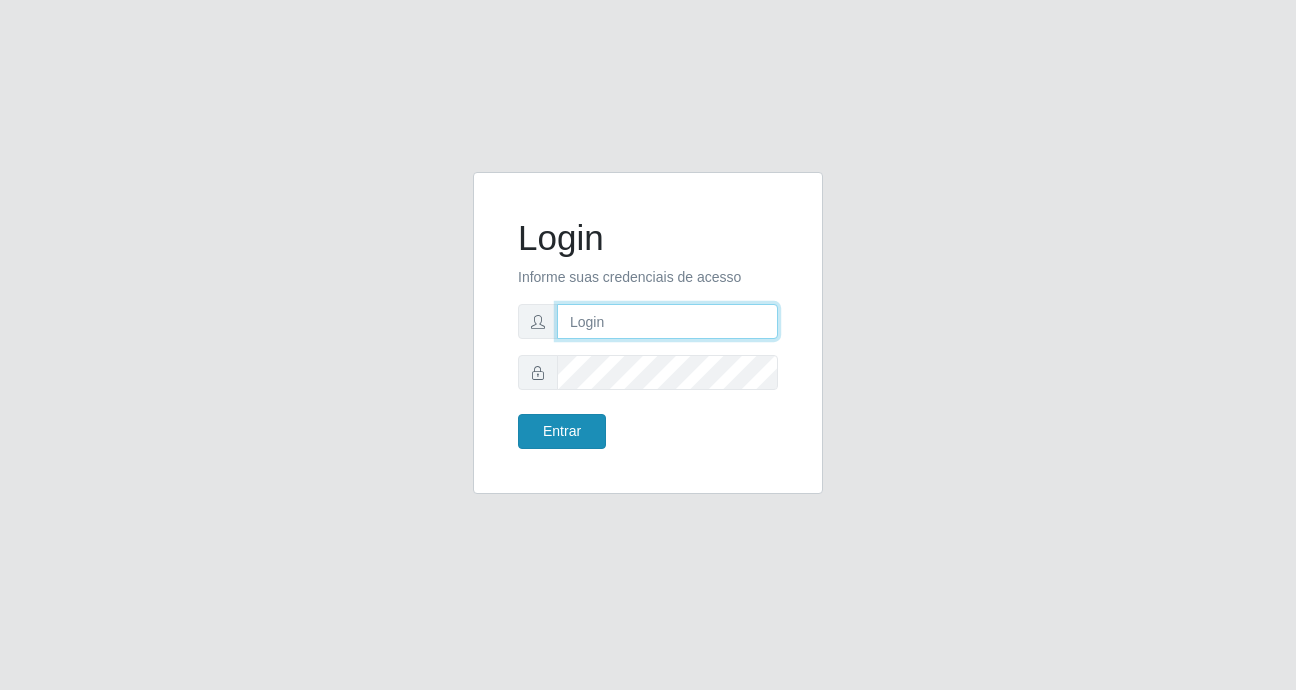 type on "Raissa@B9" 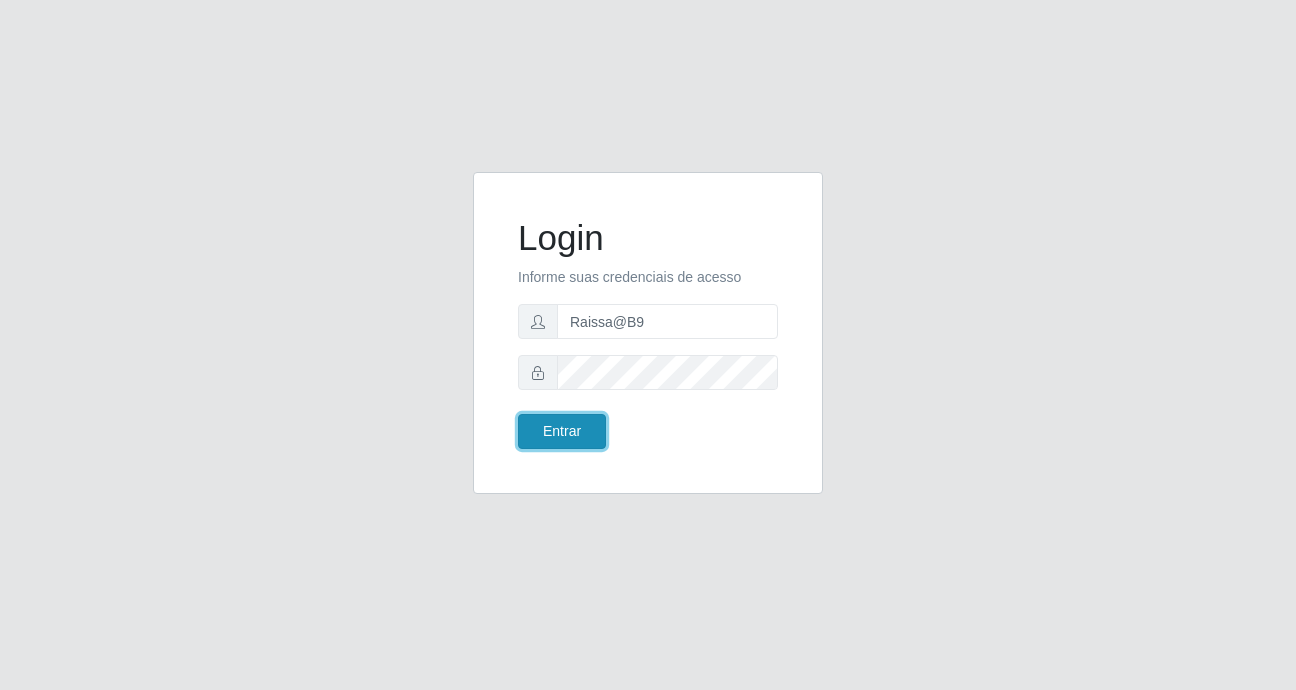 click on "Entrar" at bounding box center [562, 431] 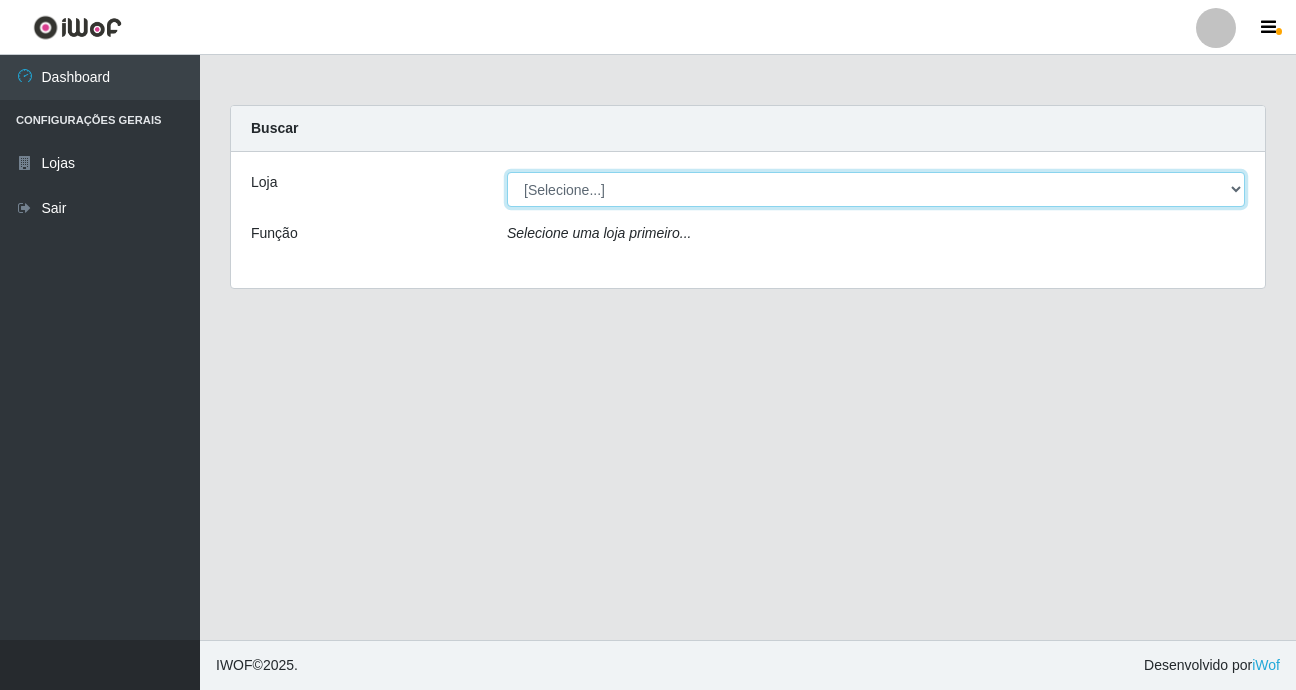 click on "[Selecione...] Bemais Supermercados - B9 Bessa" at bounding box center [876, 189] 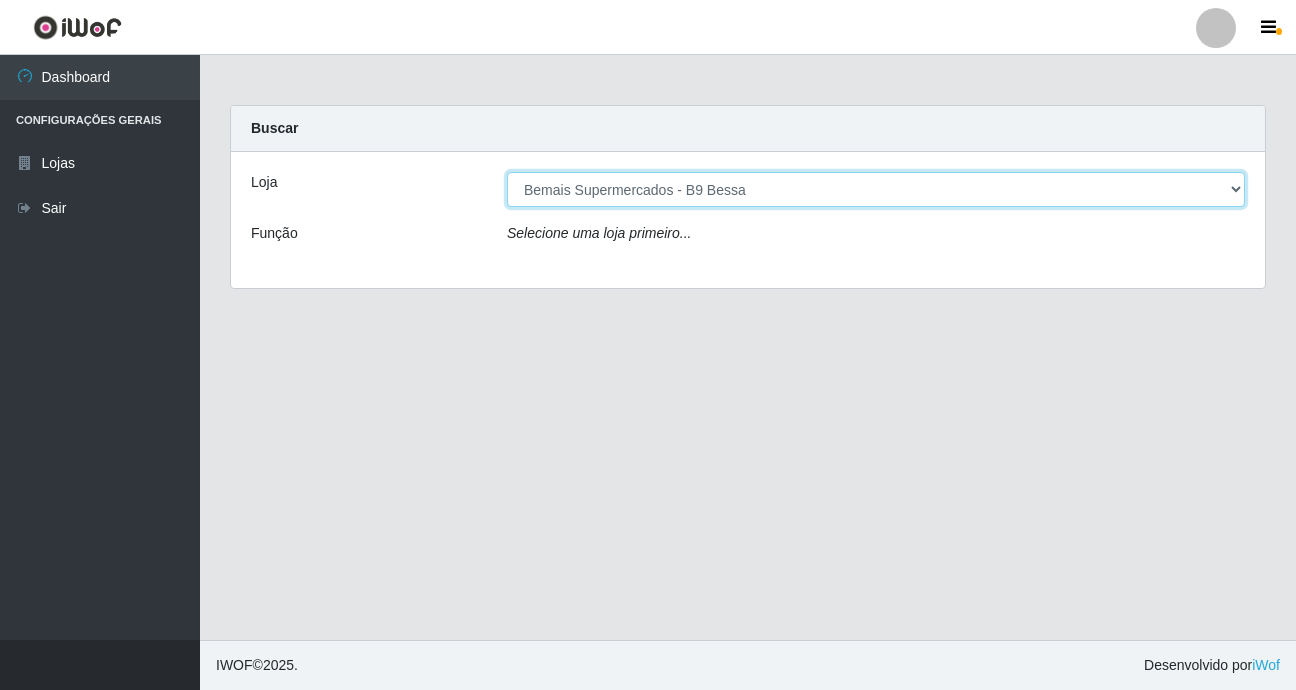 click on "[Selecione...] Bemais Supermercados - B9 Bessa" at bounding box center [876, 189] 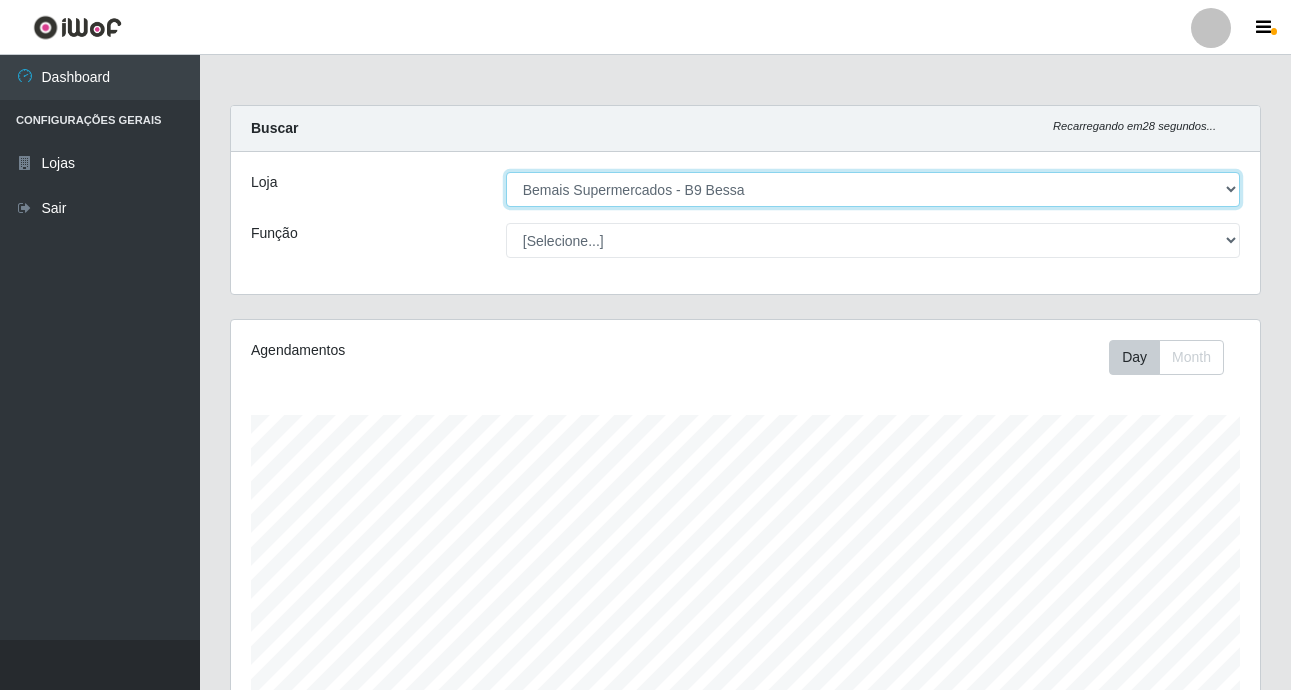 scroll, scrollTop: 999585, scrollLeft: 998971, axis: both 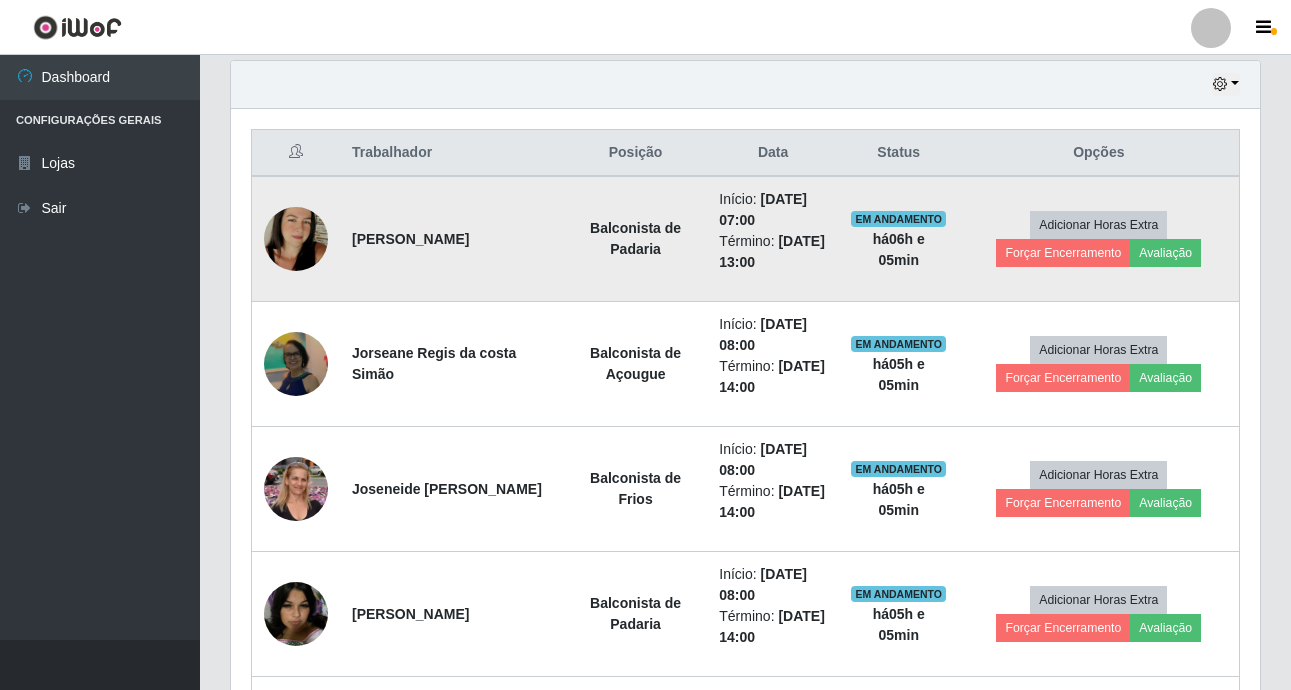 click at bounding box center (296, 239) 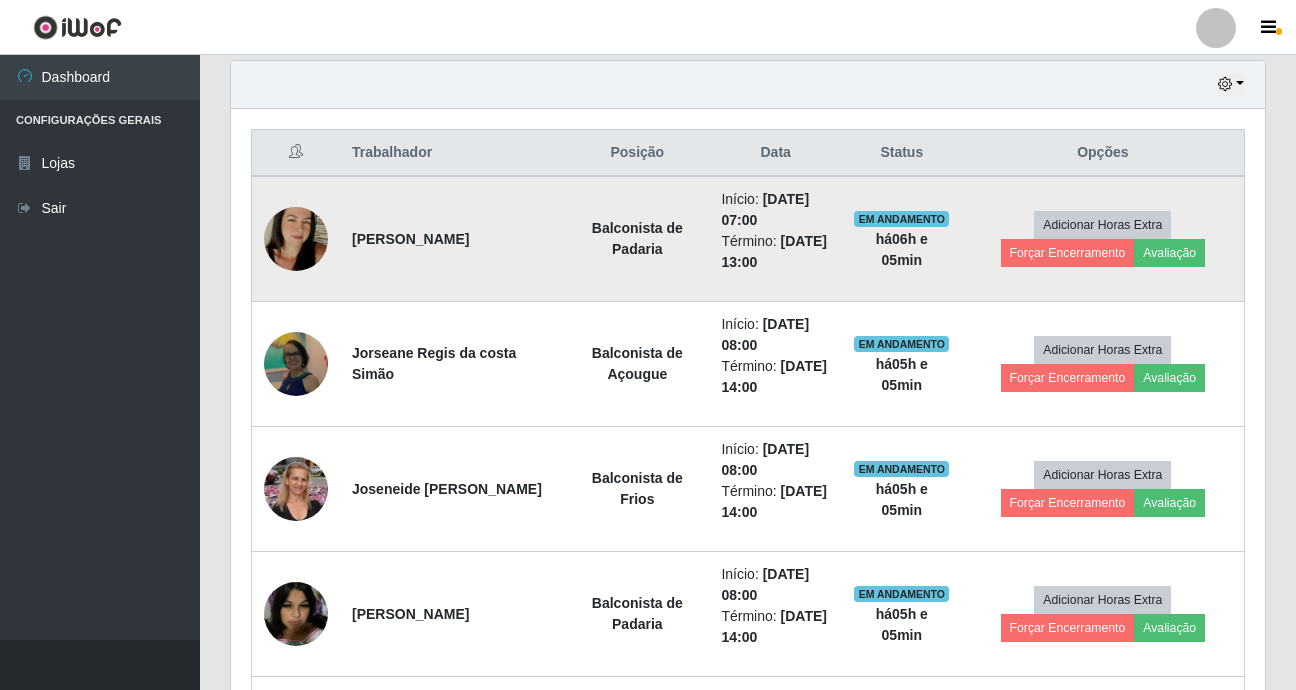 scroll, scrollTop: 999585, scrollLeft: 998981, axis: both 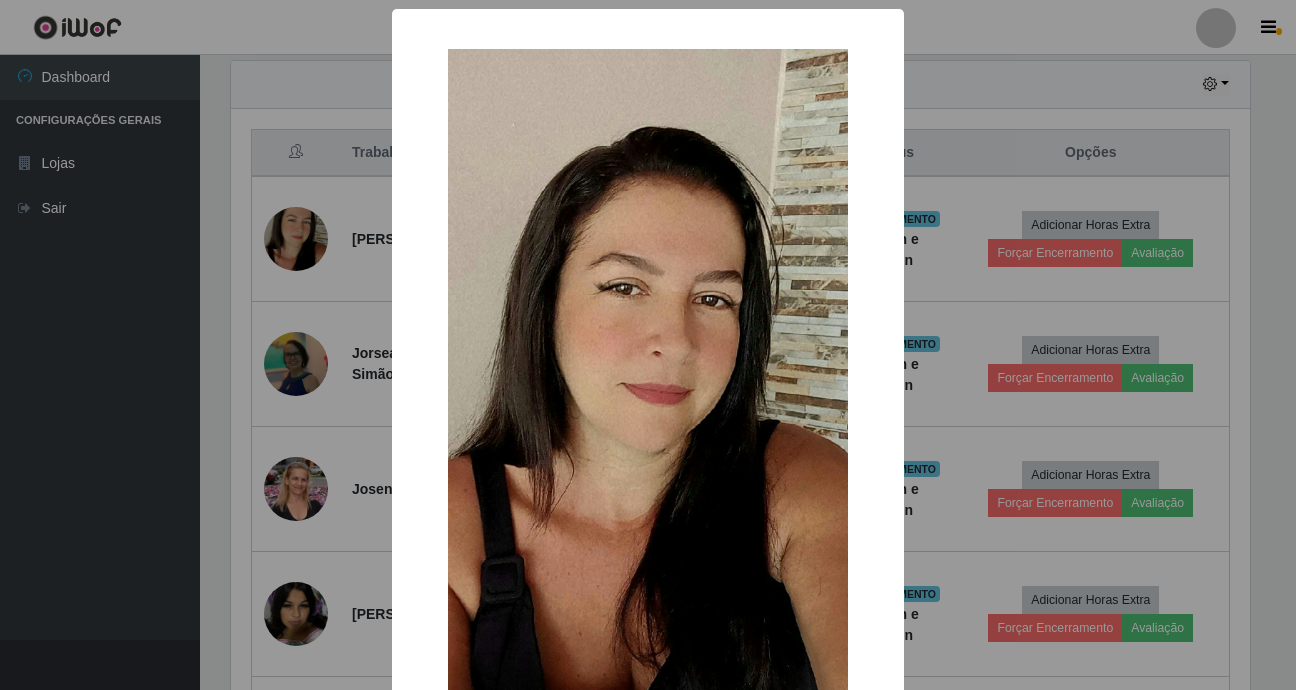 click on "× OK Cancel" at bounding box center [648, 345] 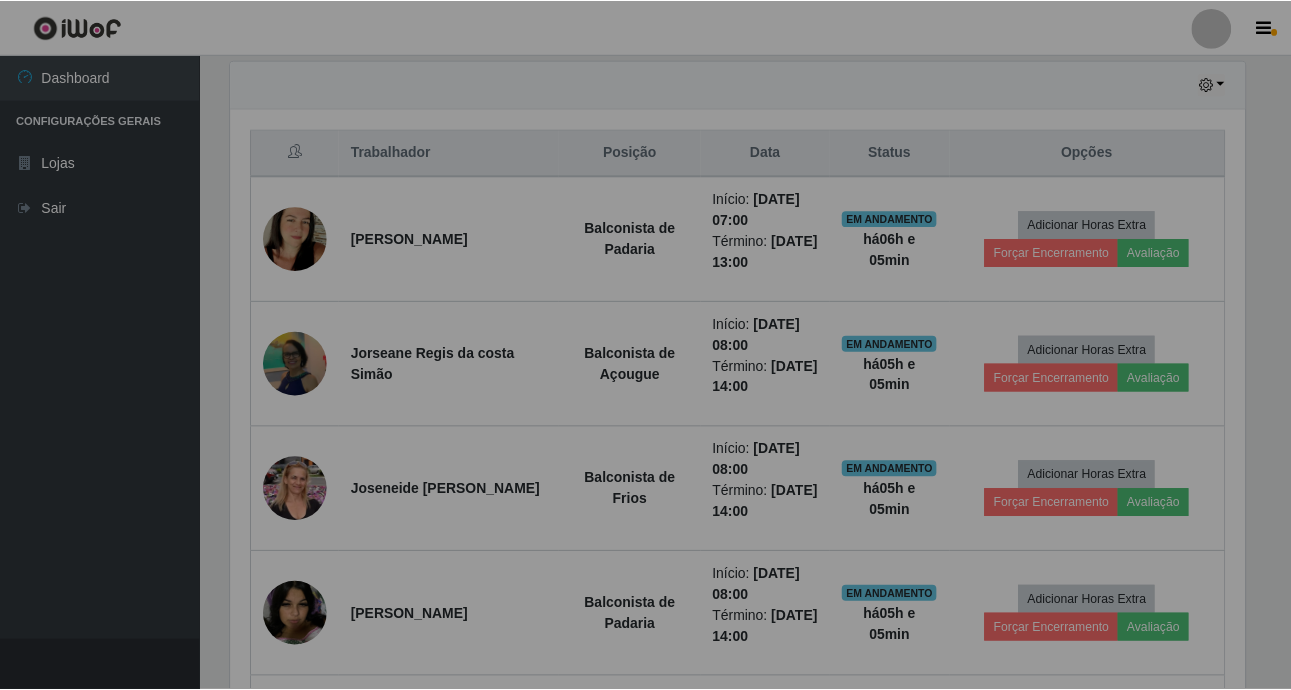 scroll, scrollTop: 999585, scrollLeft: 998971, axis: both 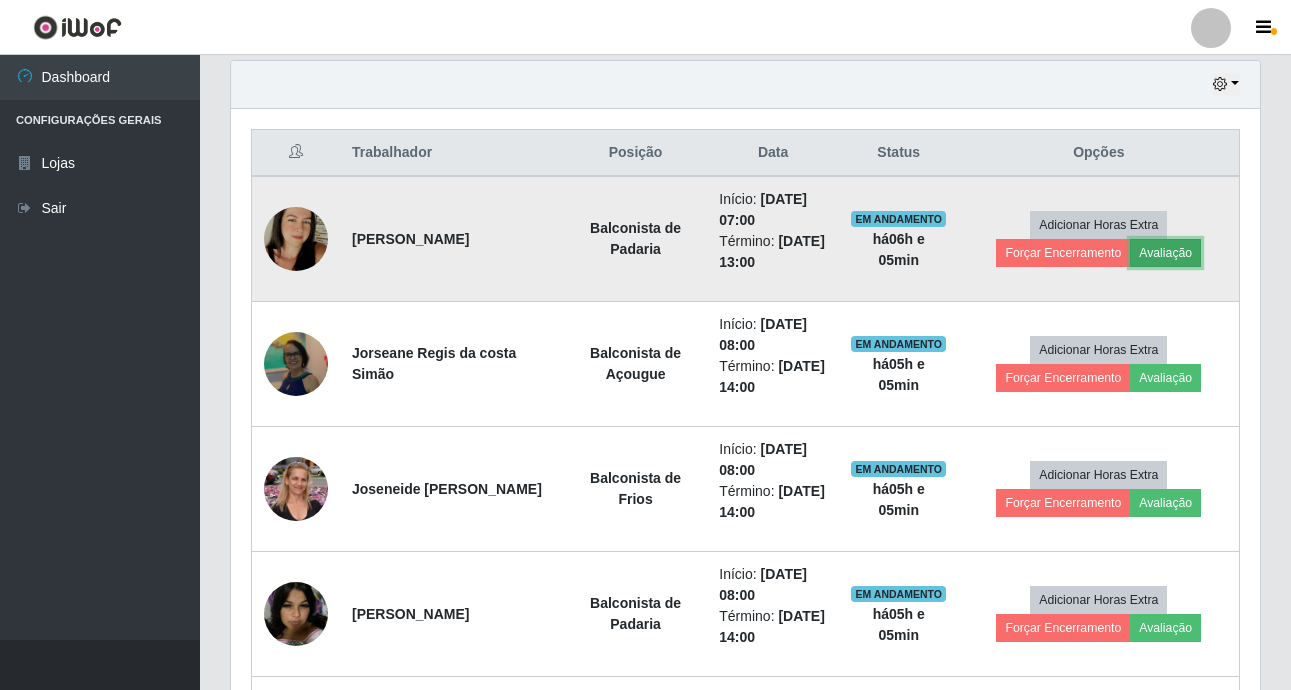 click on "Avaliação" at bounding box center (1165, 253) 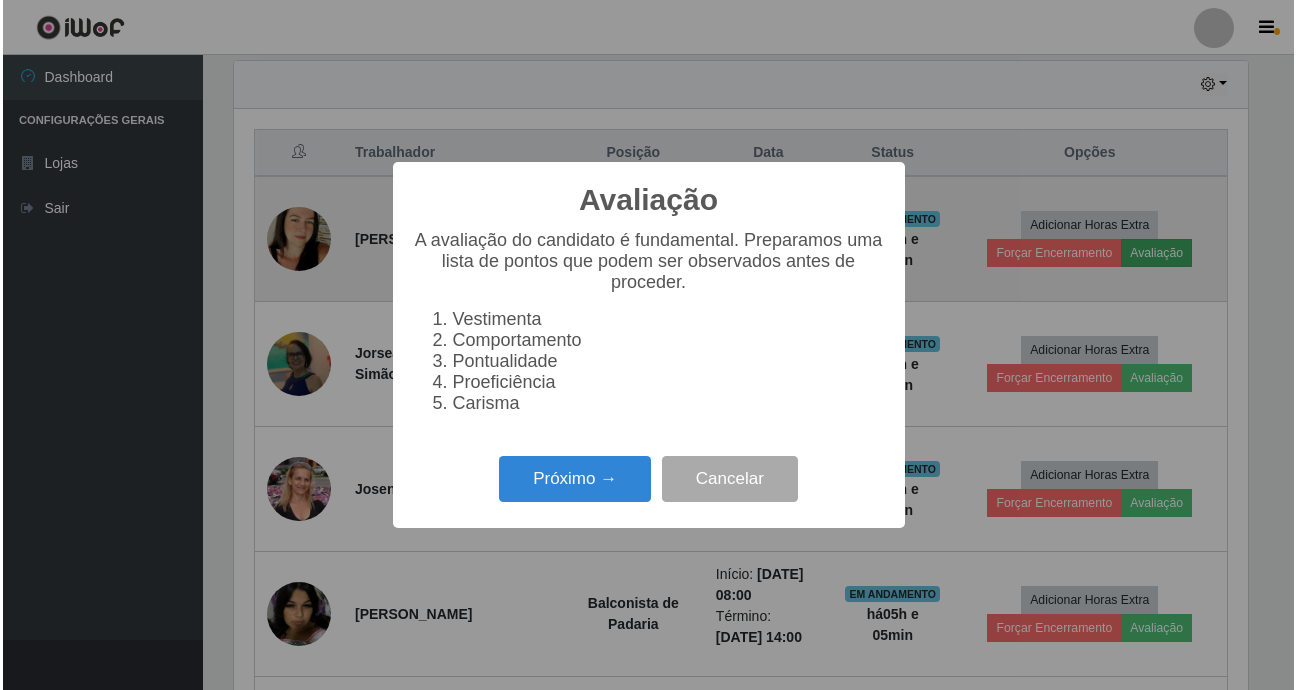 scroll, scrollTop: 999585, scrollLeft: 998981, axis: both 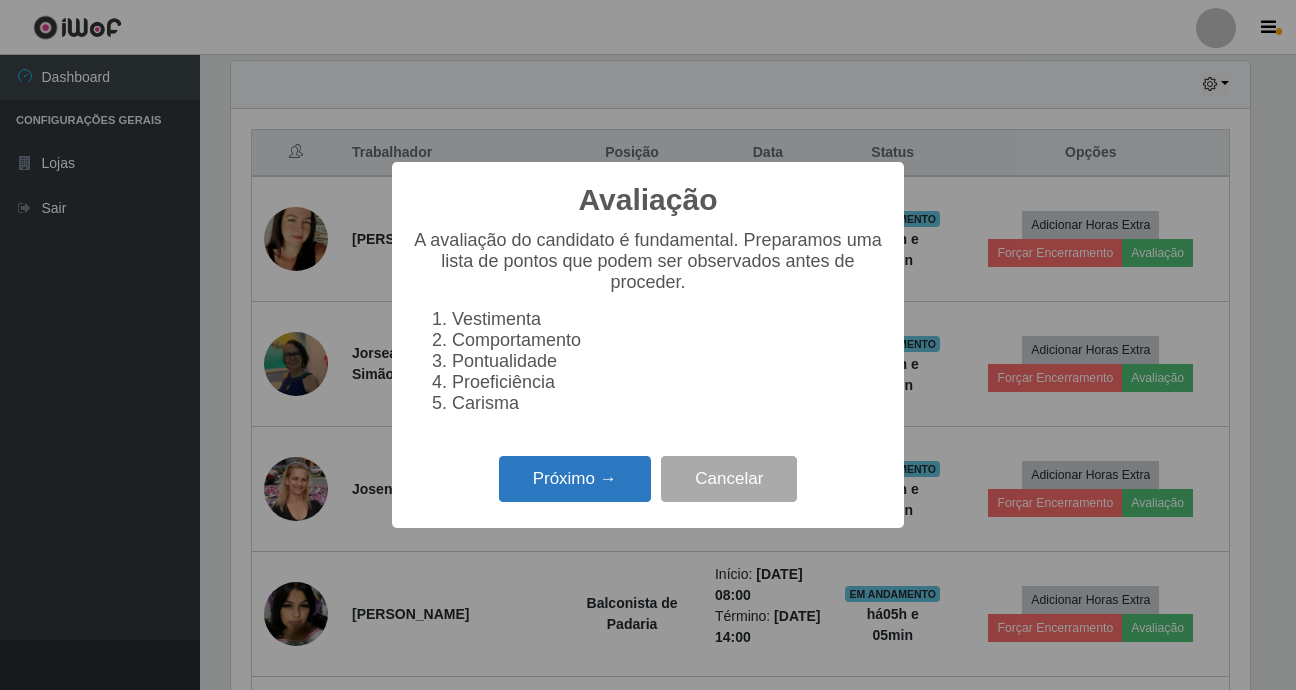 click on "Próximo →" at bounding box center [575, 479] 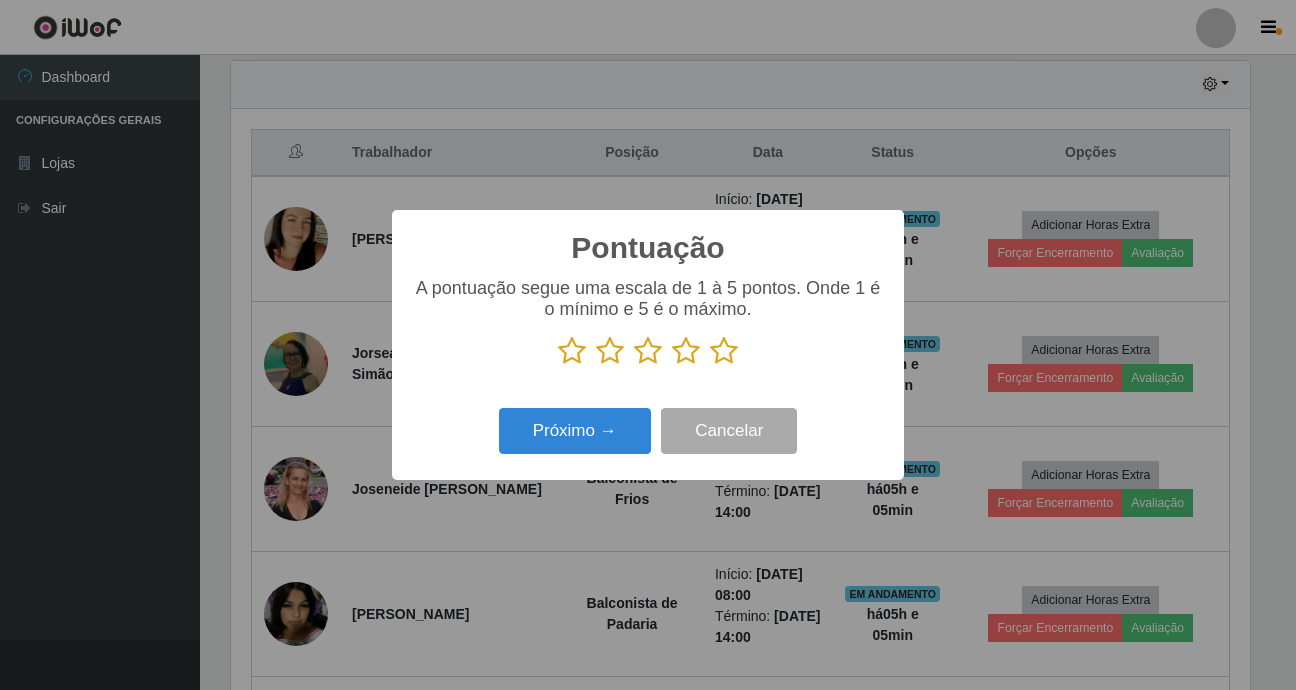 scroll, scrollTop: 999585, scrollLeft: 998981, axis: both 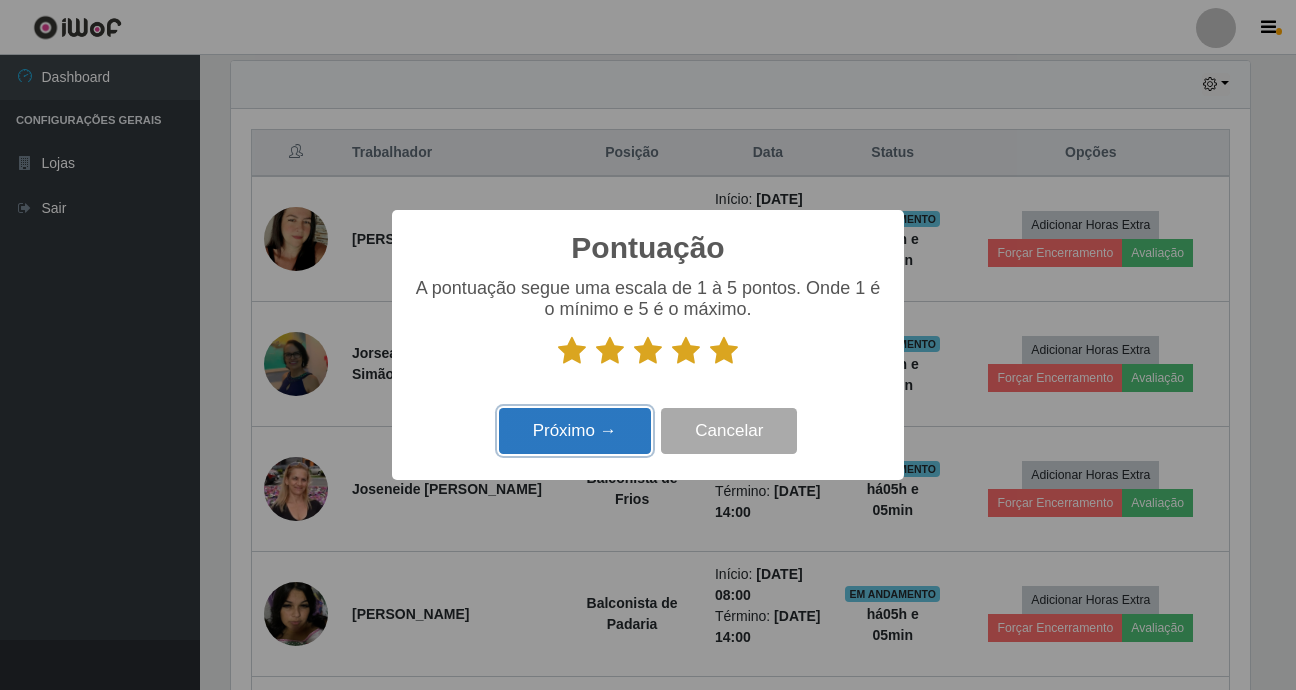 click on "Próximo →" at bounding box center [575, 431] 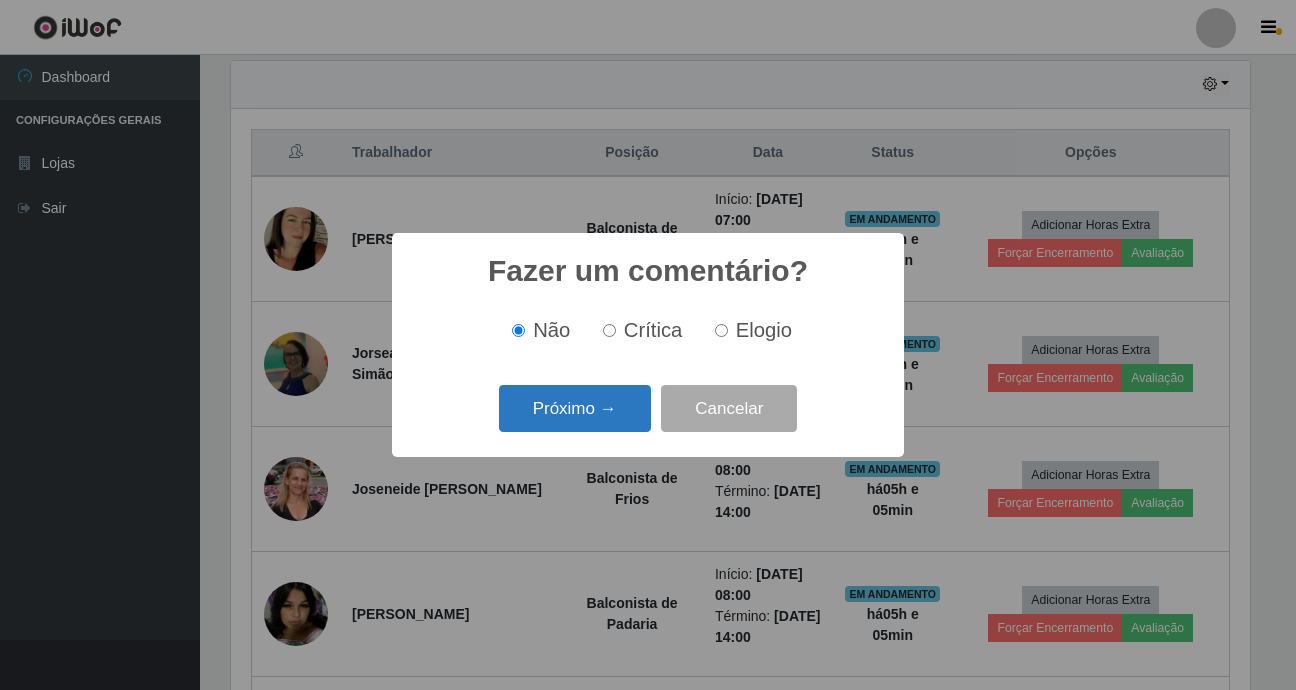 click on "Próximo →" at bounding box center (575, 408) 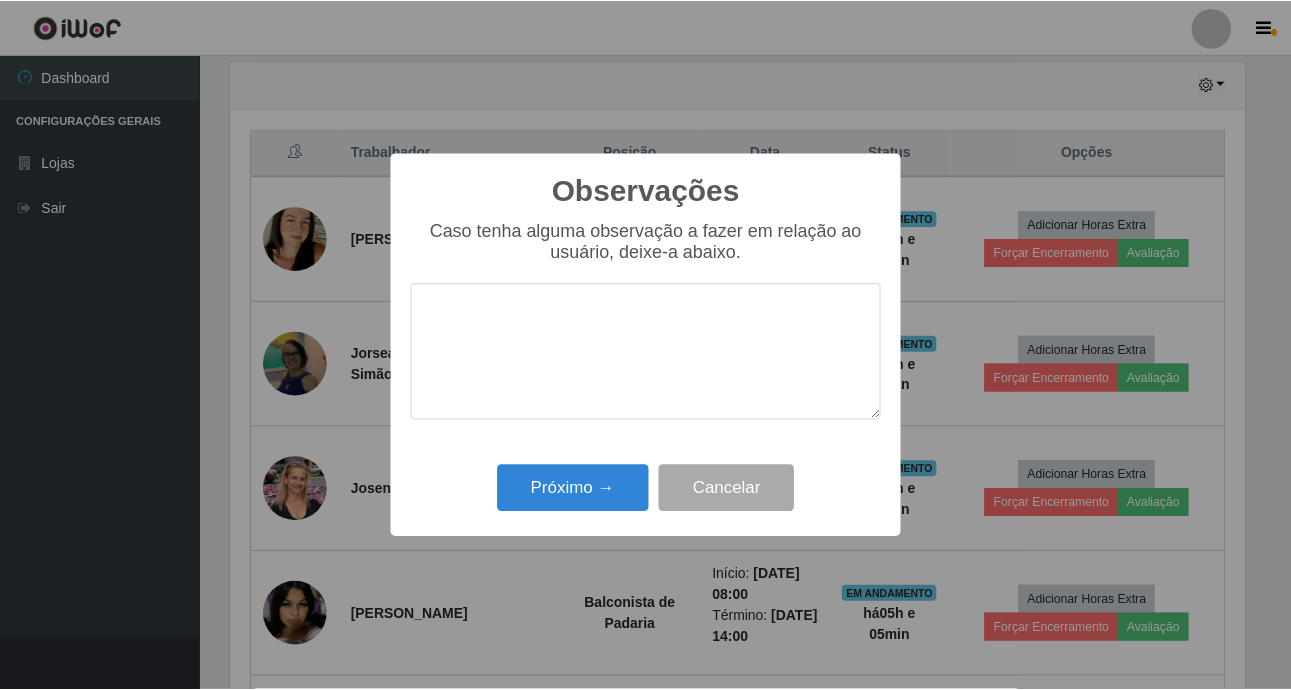 scroll, scrollTop: 999585, scrollLeft: 998981, axis: both 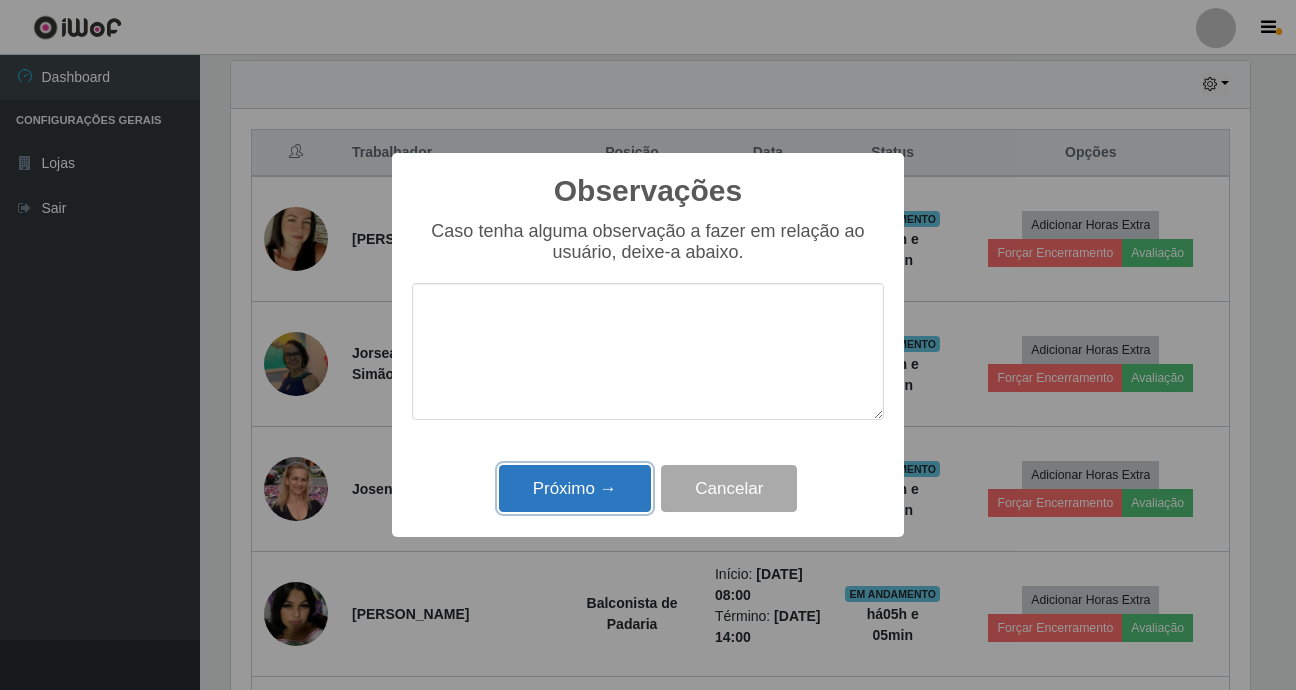 click on "Próximo →" at bounding box center [575, 488] 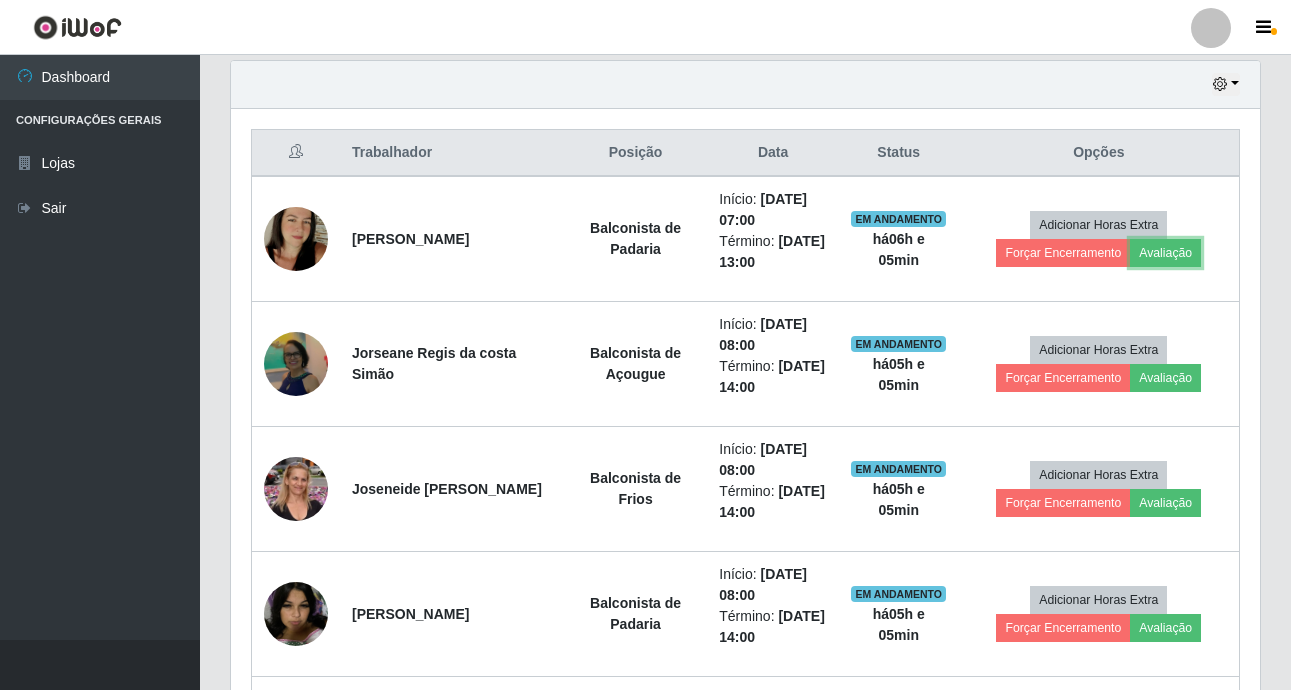 scroll, scrollTop: 999585, scrollLeft: 998971, axis: both 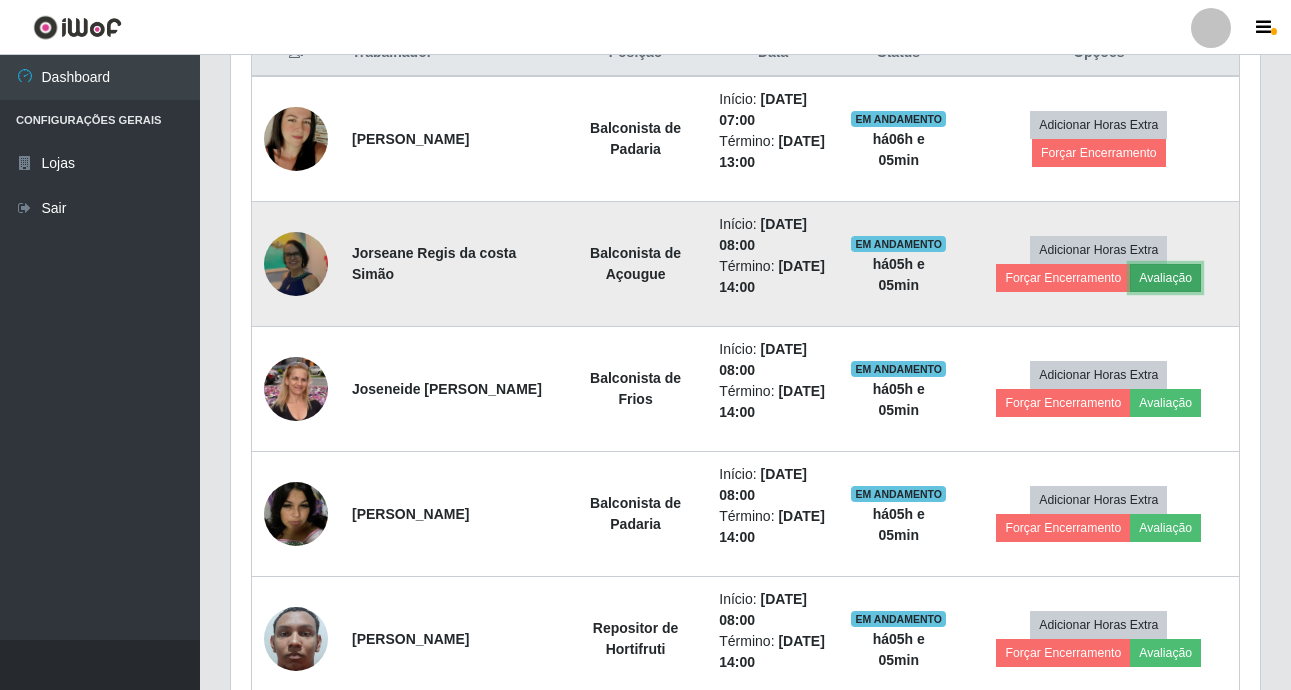 click on "Avaliação" at bounding box center [1165, 278] 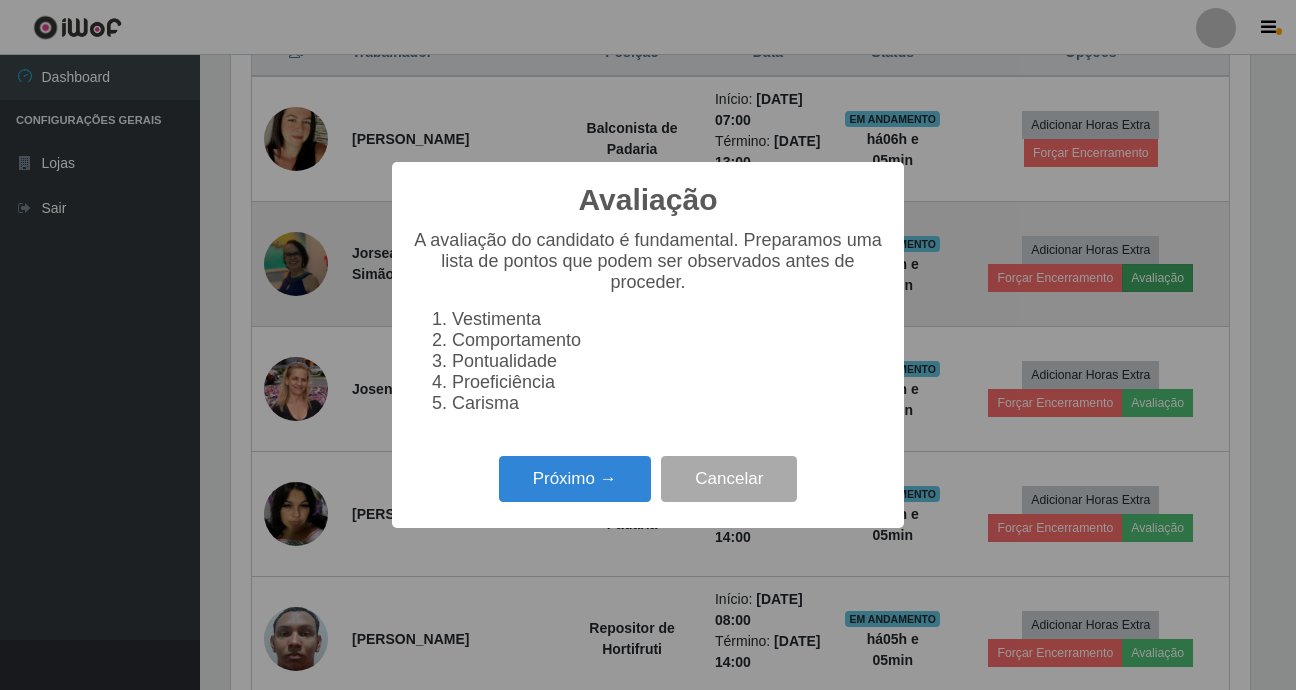 scroll, scrollTop: 999585, scrollLeft: 998981, axis: both 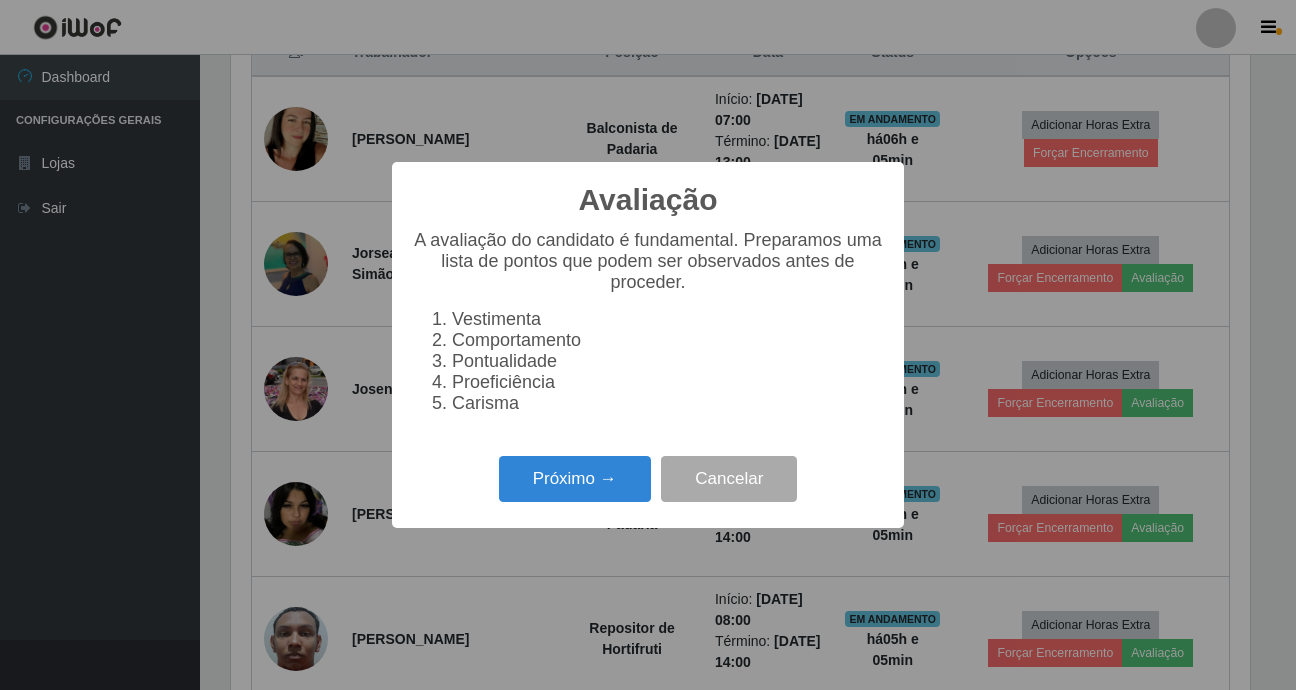 click on "Próximo → Cancelar" at bounding box center [648, 478] 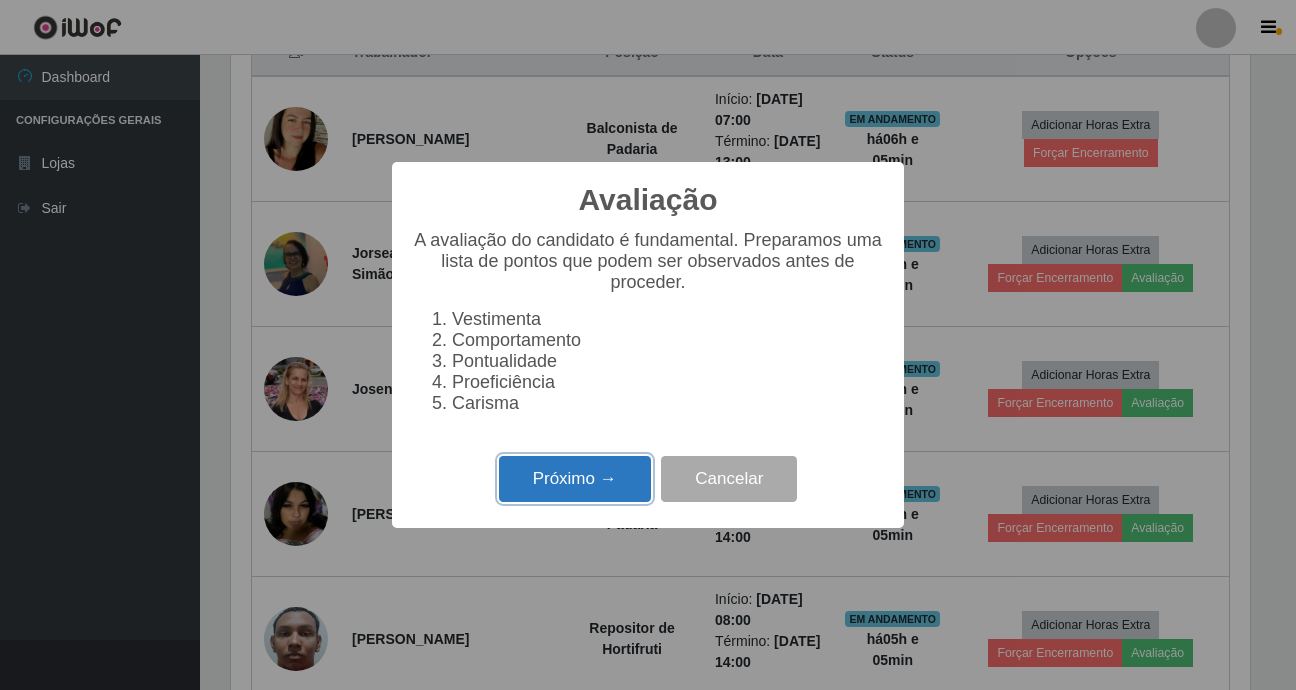 click on "Próximo →" at bounding box center (575, 479) 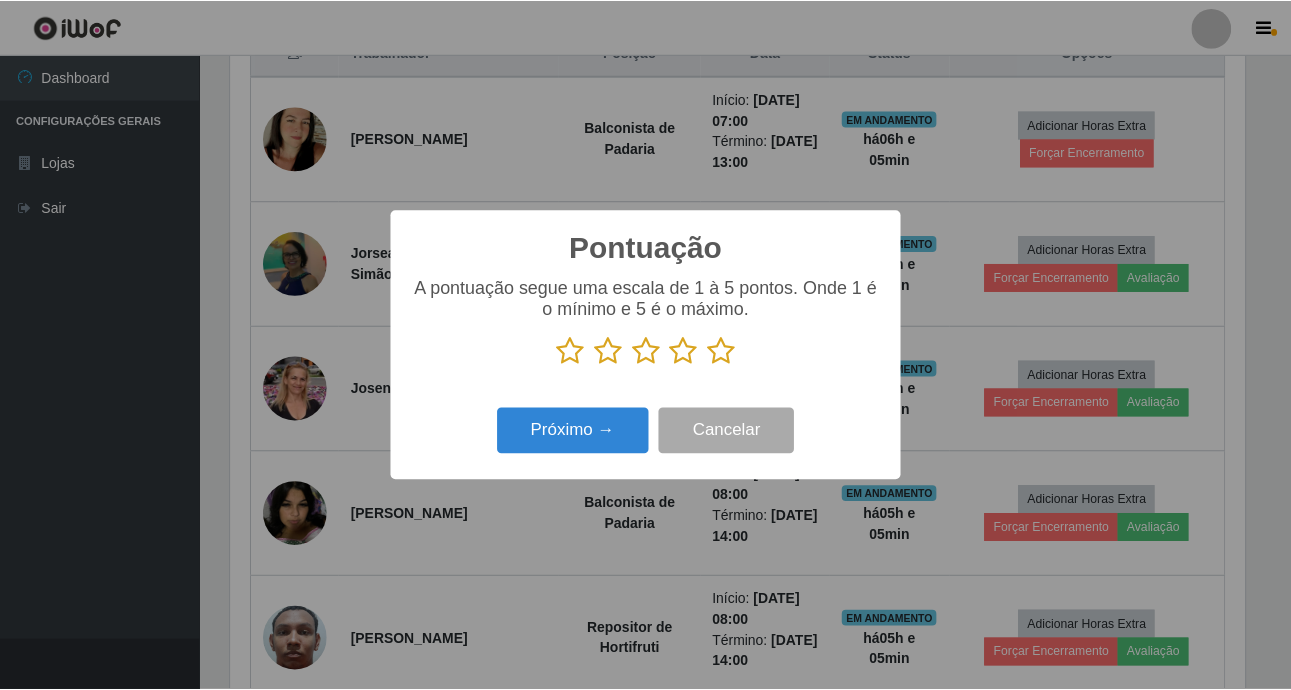 scroll, scrollTop: 999585, scrollLeft: 998981, axis: both 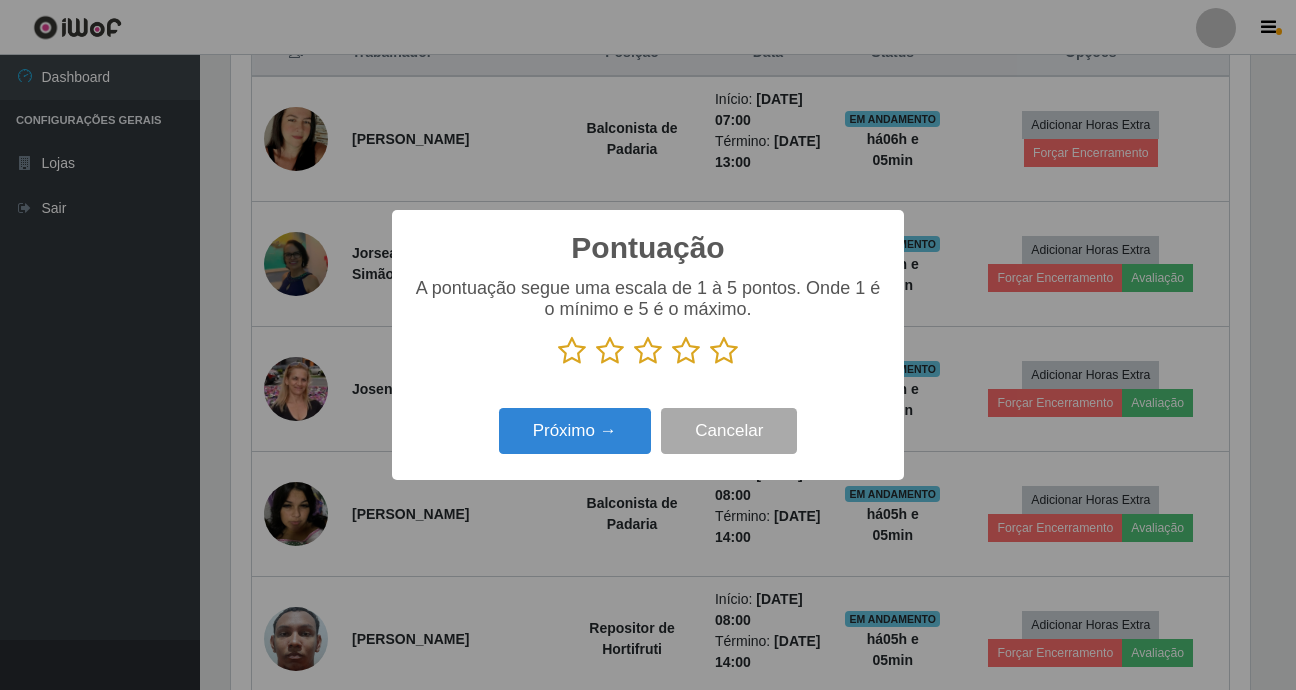 drag, startPoint x: 734, startPoint y: 358, endPoint x: 728, endPoint y: 345, distance: 14.3178215 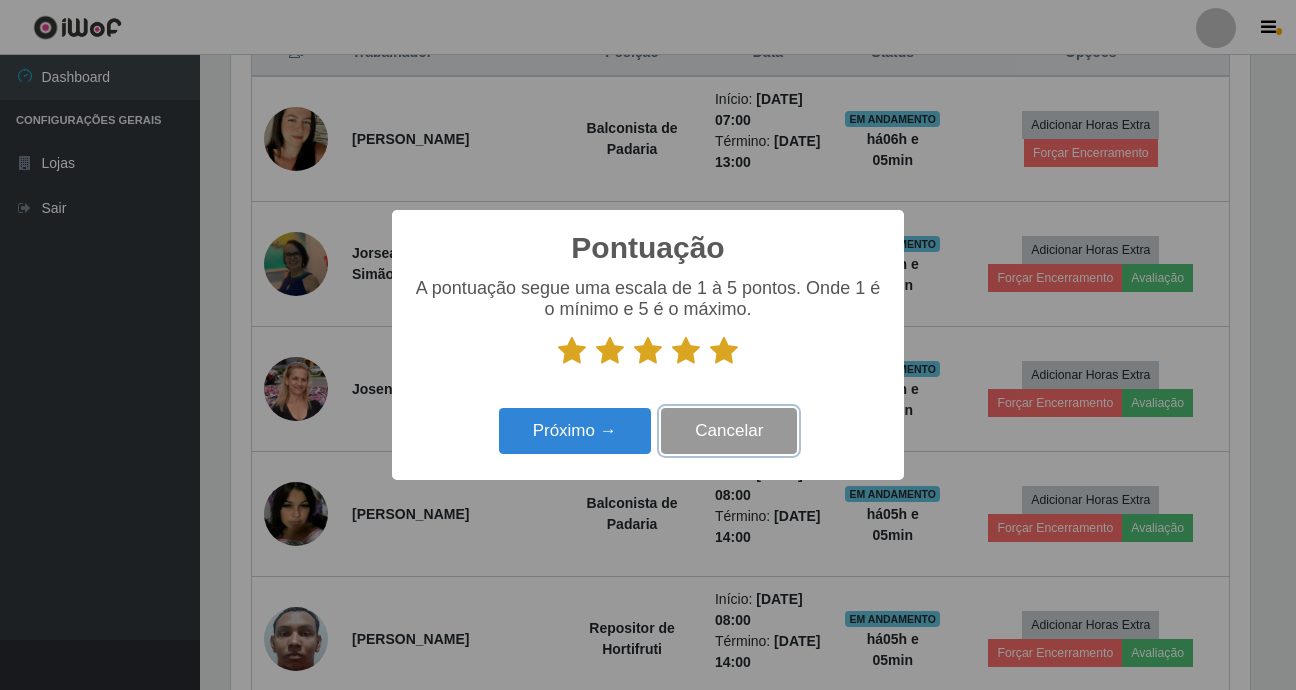 click on "Cancelar" at bounding box center (729, 431) 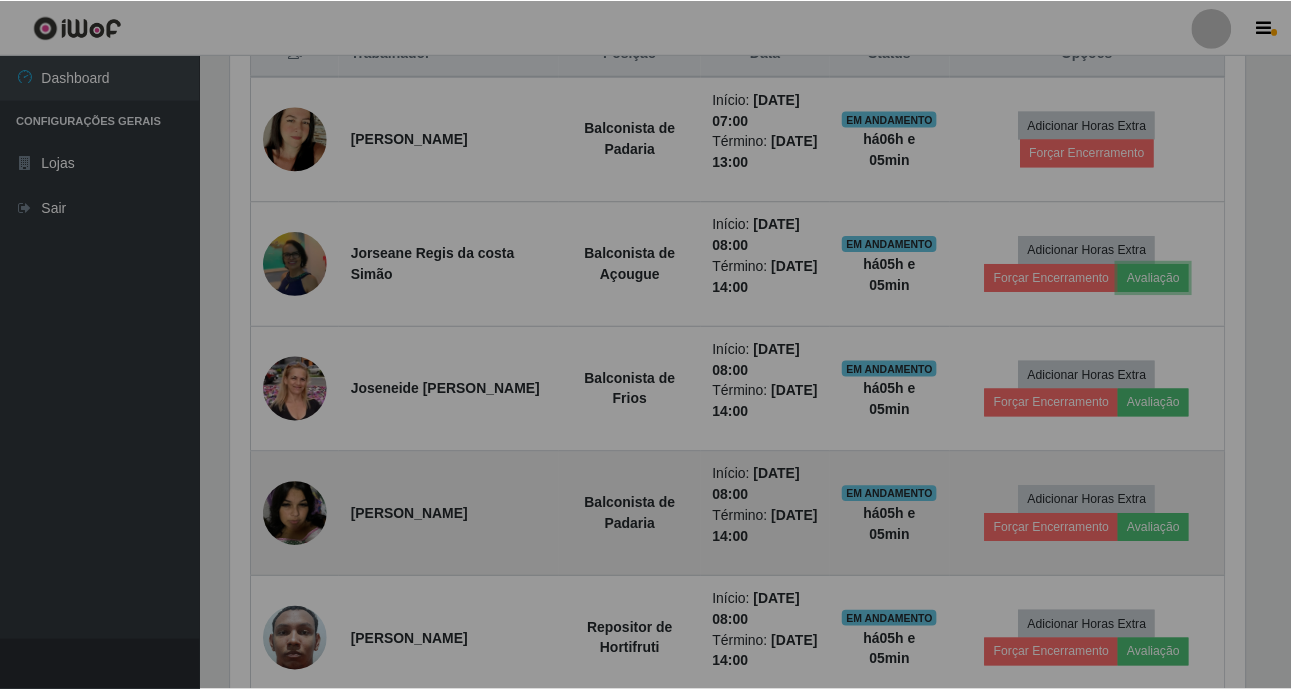 scroll, scrollTop: 999585, scrollLeft: 998971, axis: both 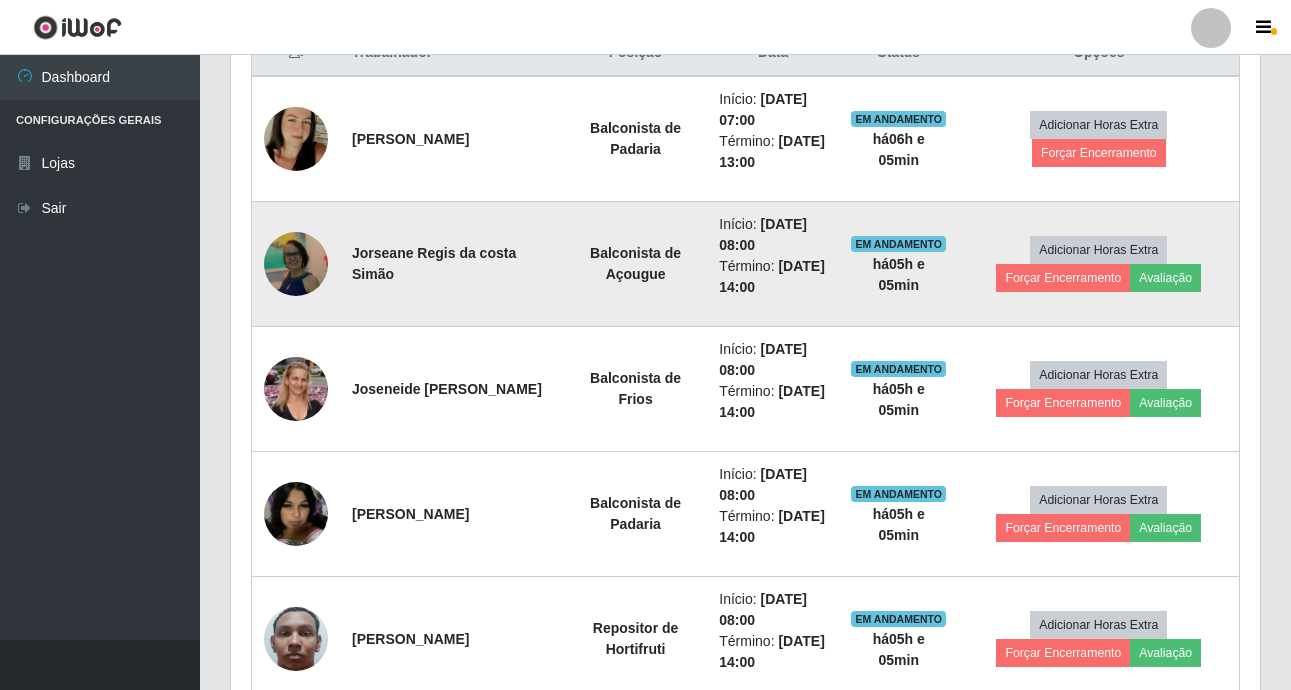 click at bounding box center (296, 264) 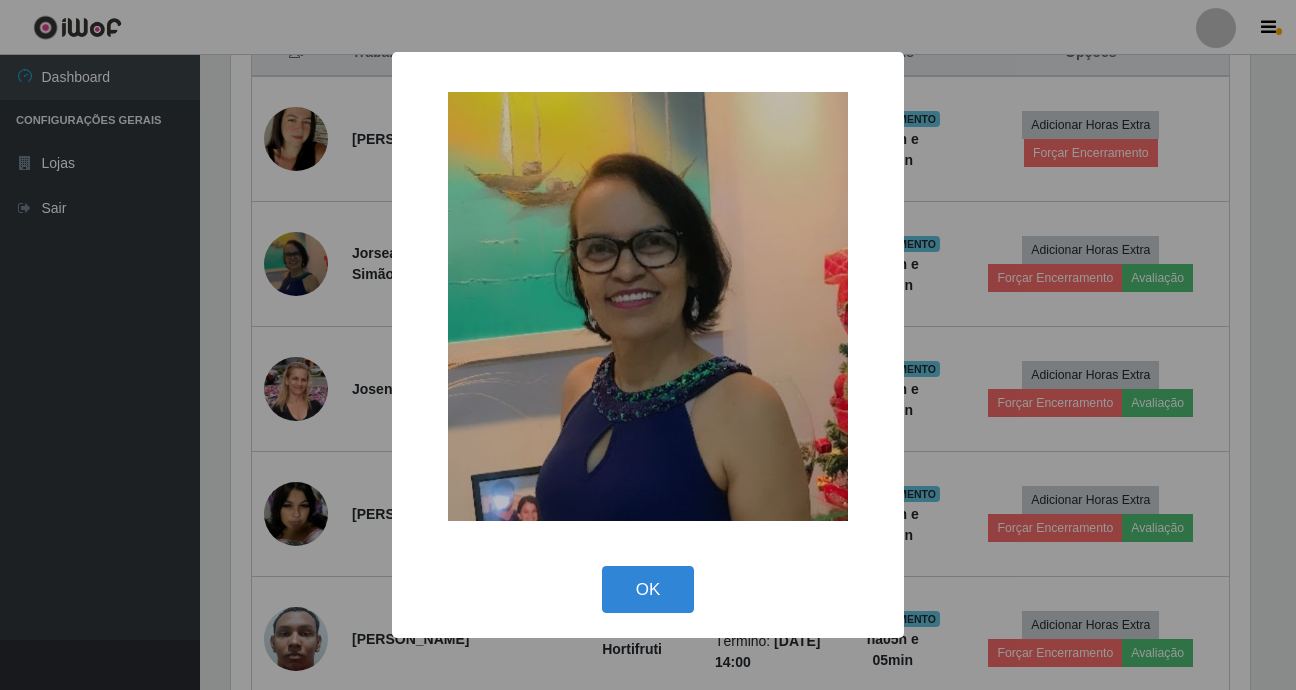 click on "OK Cancel" at bounding box center (648, 589) 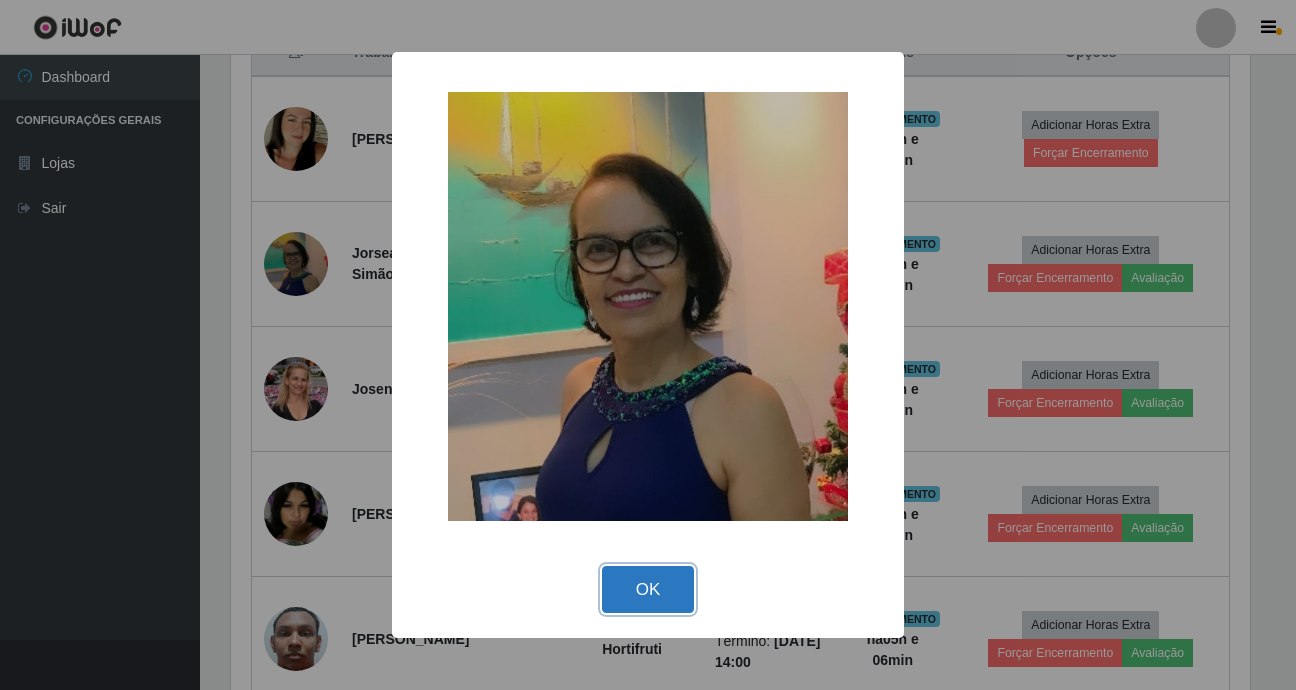 click on "OK" at bounding box center [648, 589] 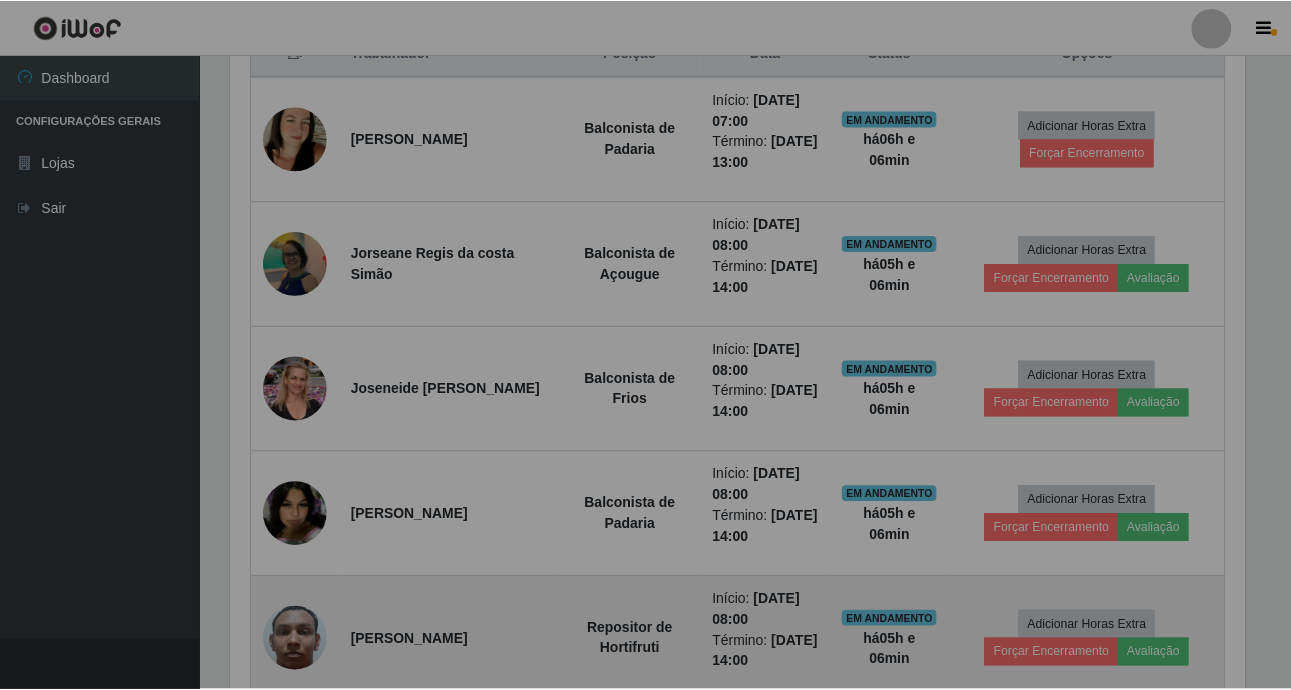 scroll, scrollTop: 999585, scrollLeft: 998971, axis: both 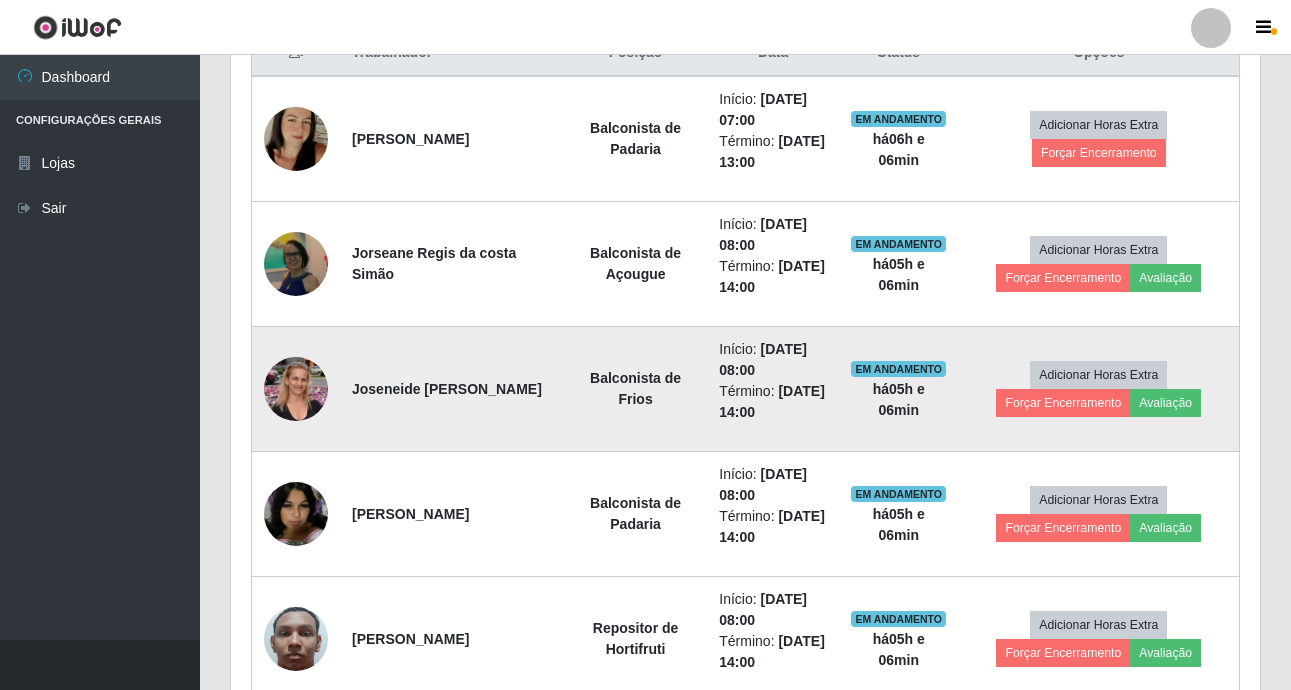 click at bounding box center [296, 388] 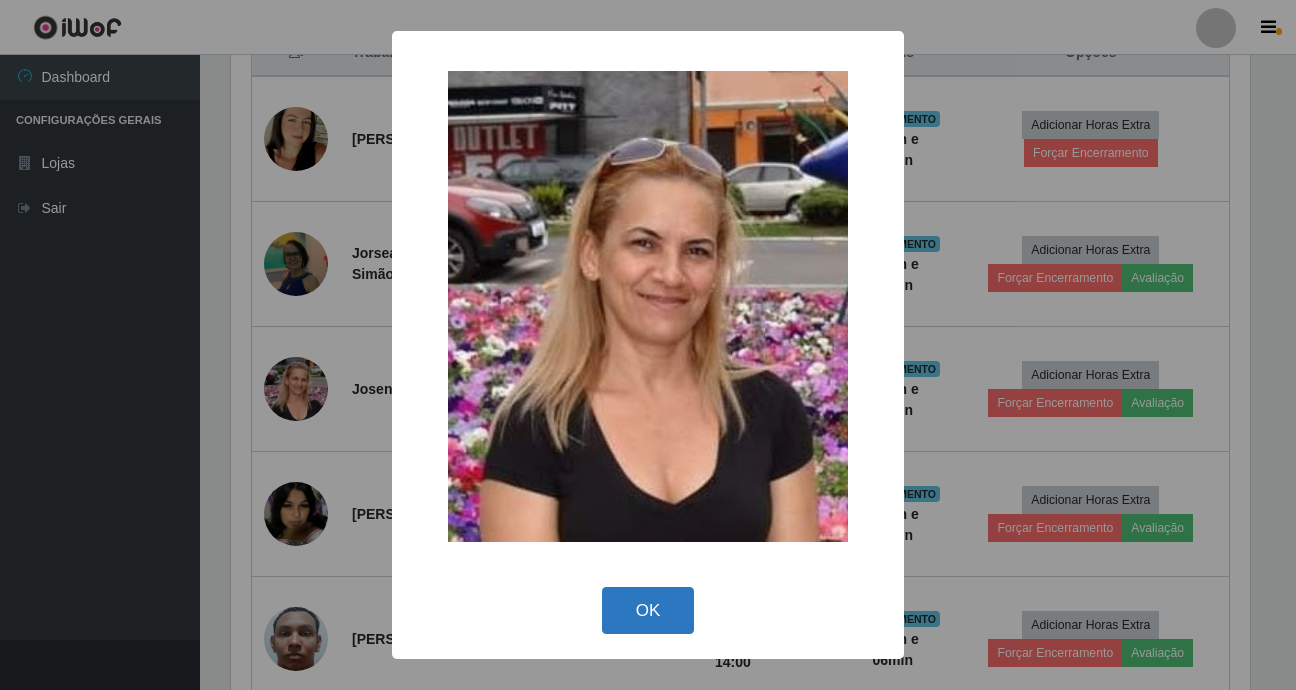 click on "OK" at bounding box center [648, 610] 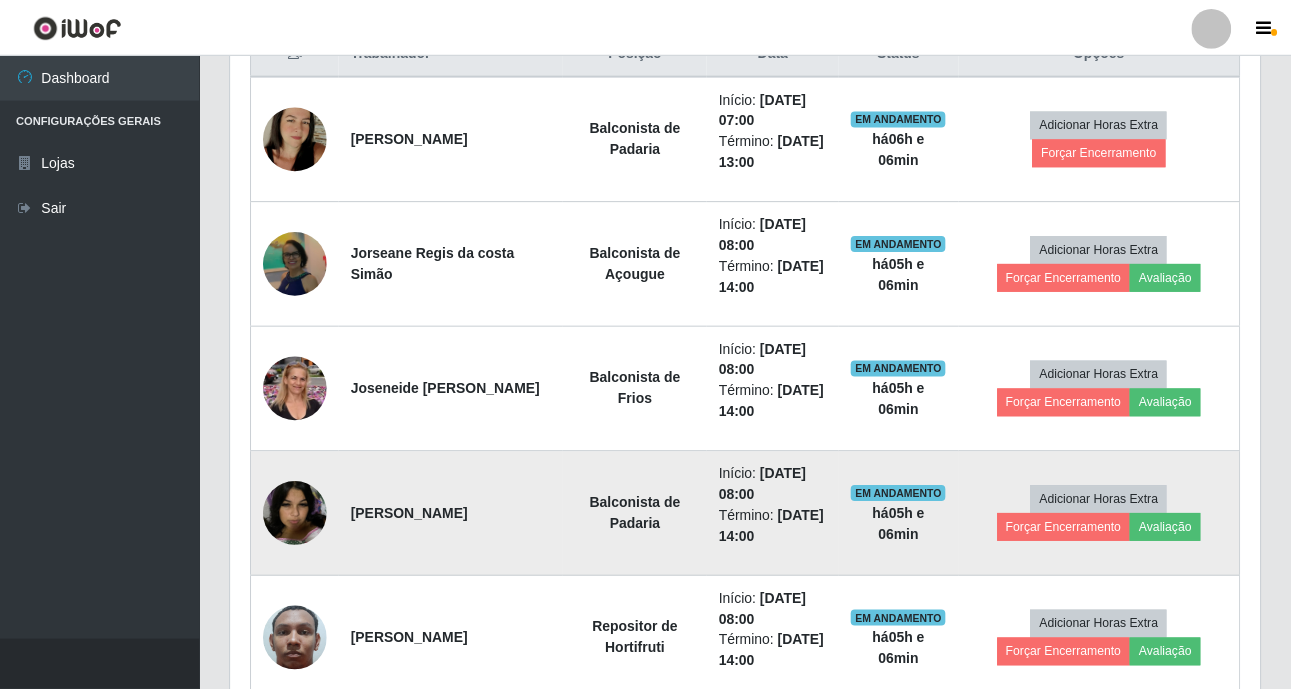 scroll, scrollTop: 999585, scrollLeft: 998971, axis: both 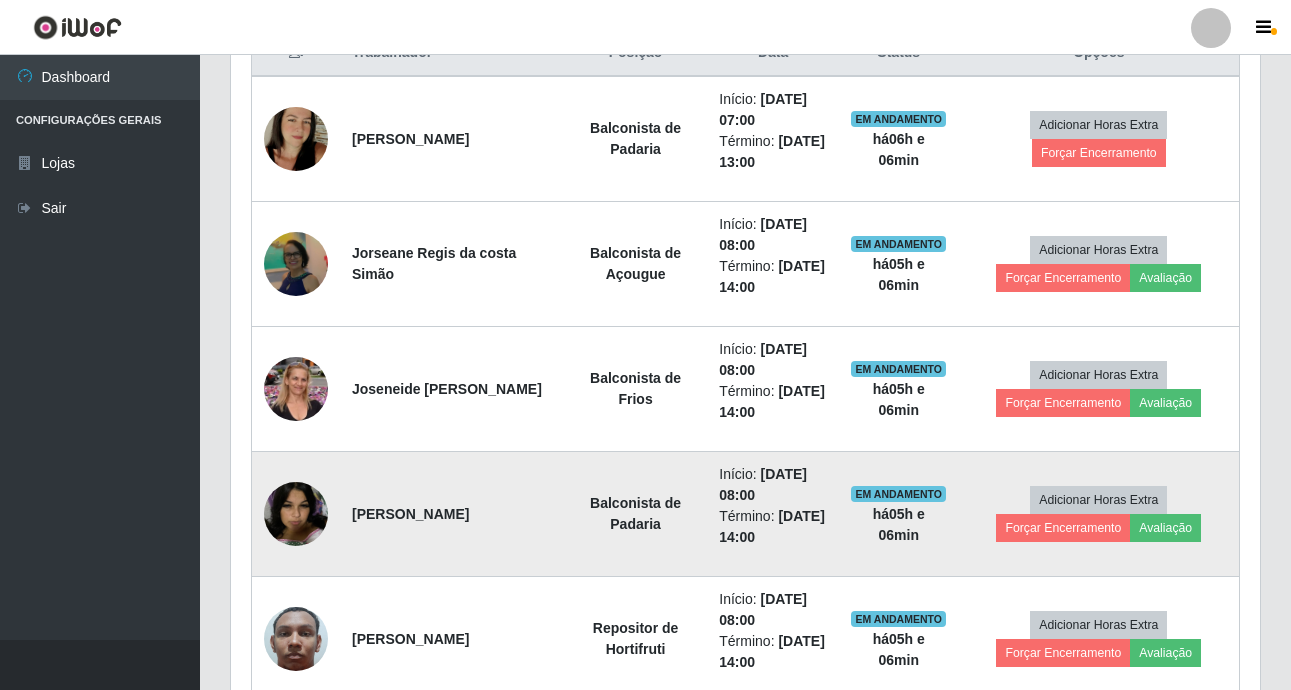 click at bounding box center [296, 514] 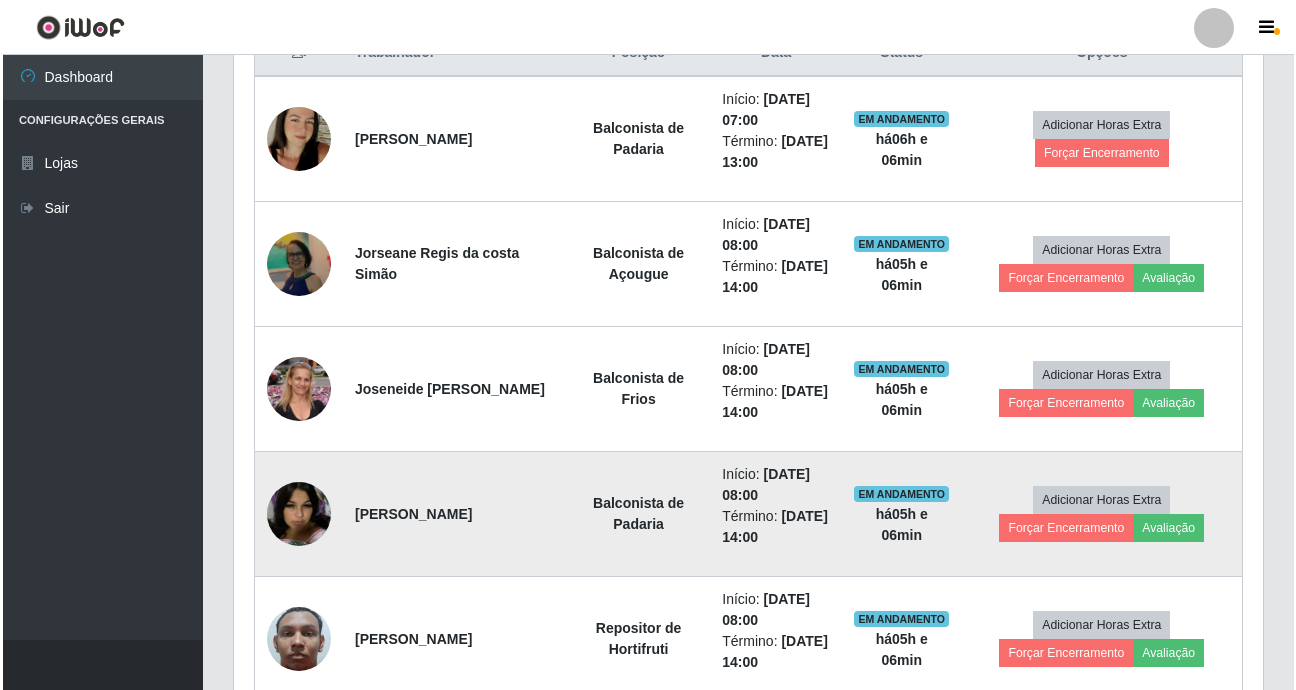 scroll, scrollTop: 415, scrollLeft: 1019, axis: both 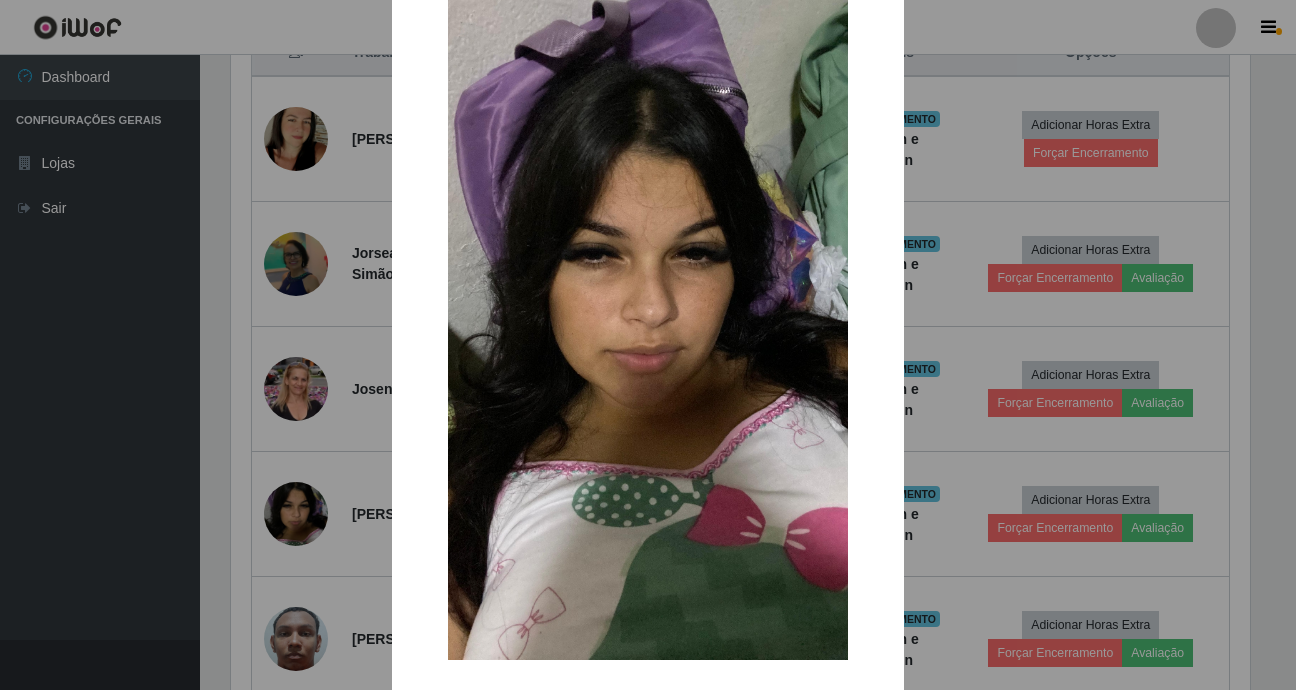 click on "× OK Cancel" at bounding box center (648, 345) 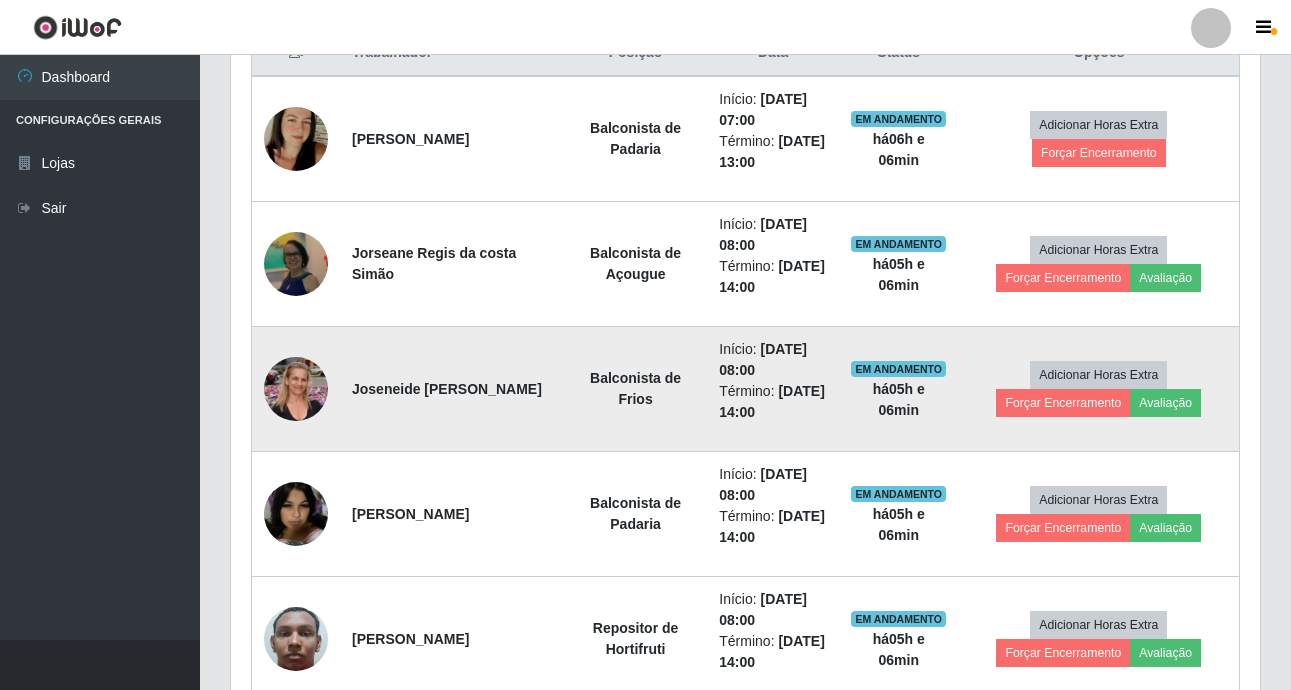 scroll, scrollTop: 999585, scrollLeft: 998971, axis: both 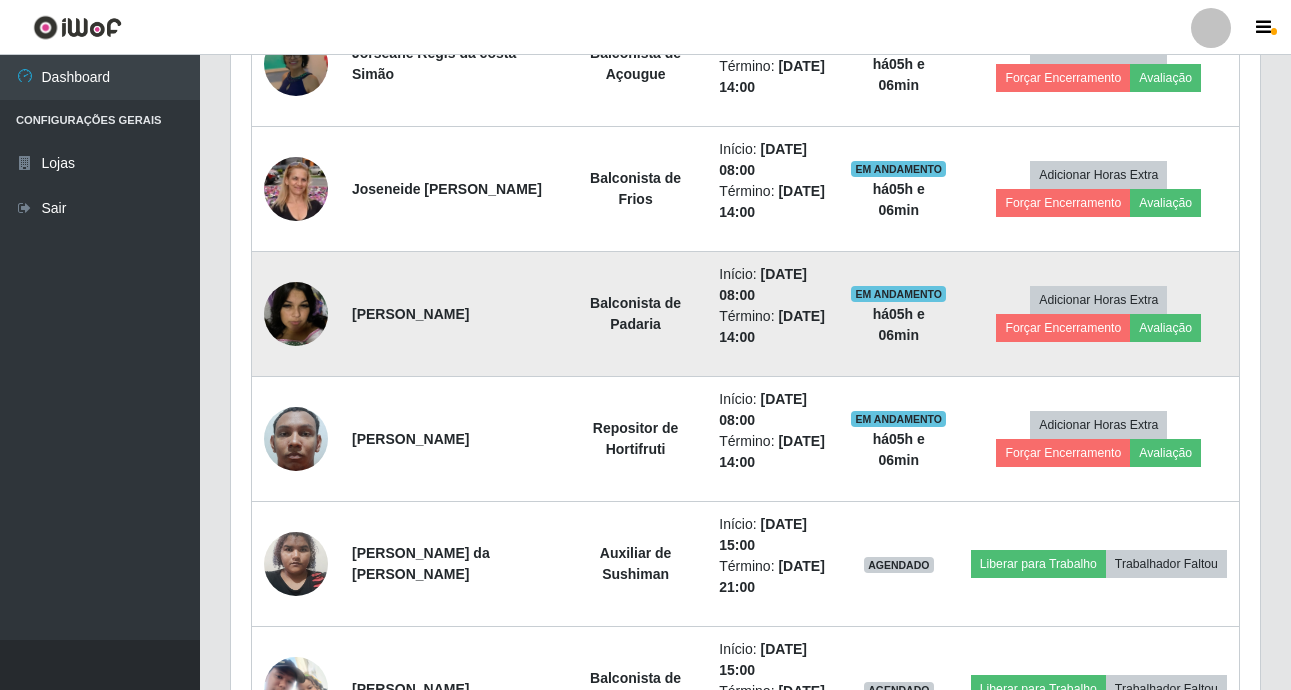 click at bounding box center (296, 314) 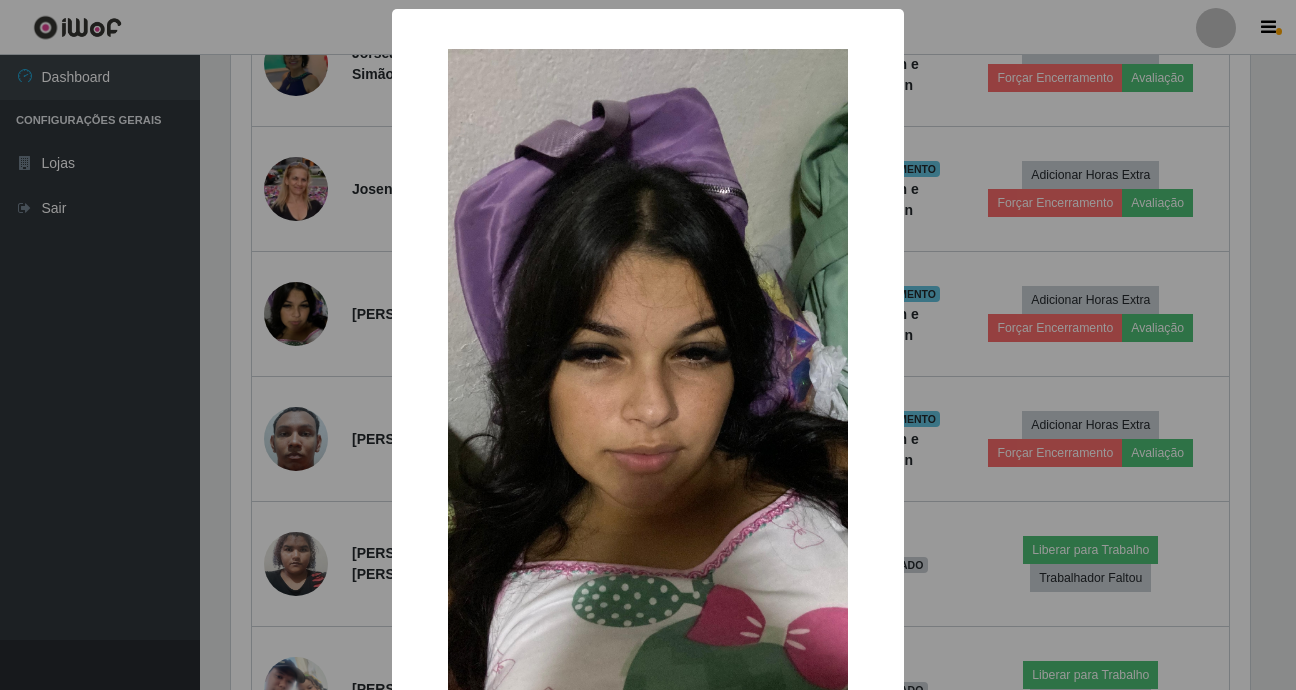click on "× OK Cancel" at bounding box center (648, 345) 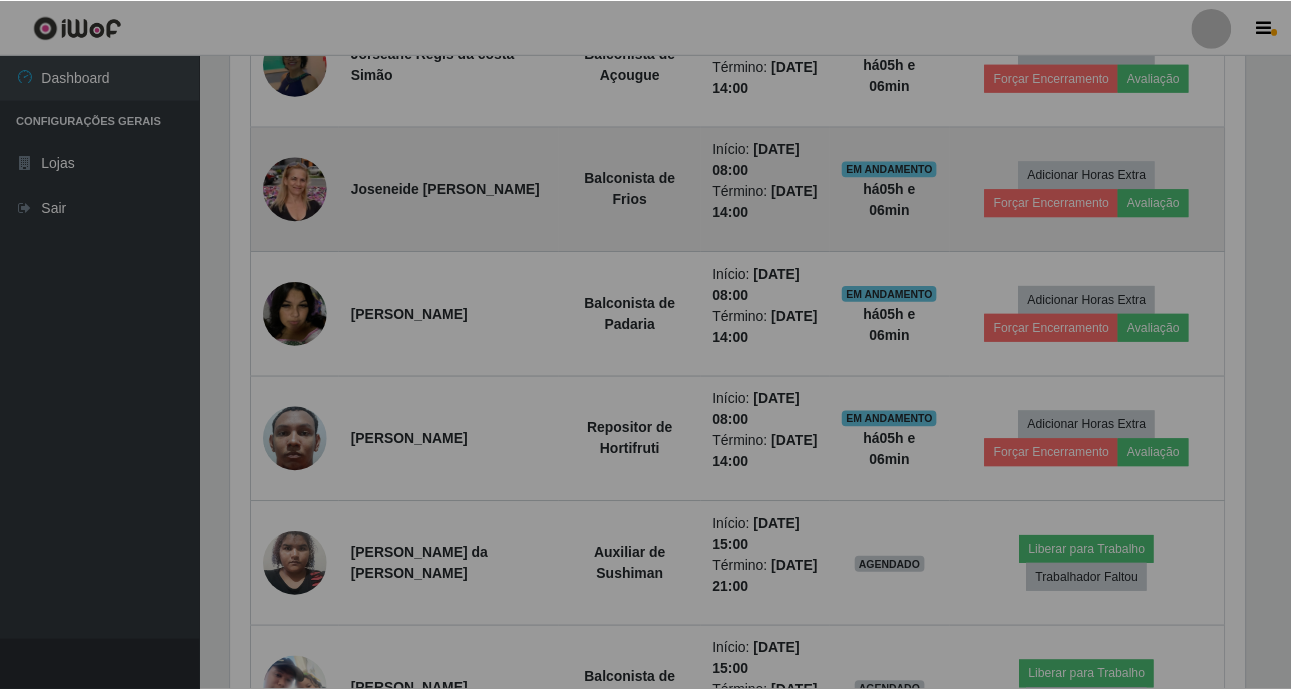 scroll, scrollTop: 999585, scrollLeft: 998971, axis: both 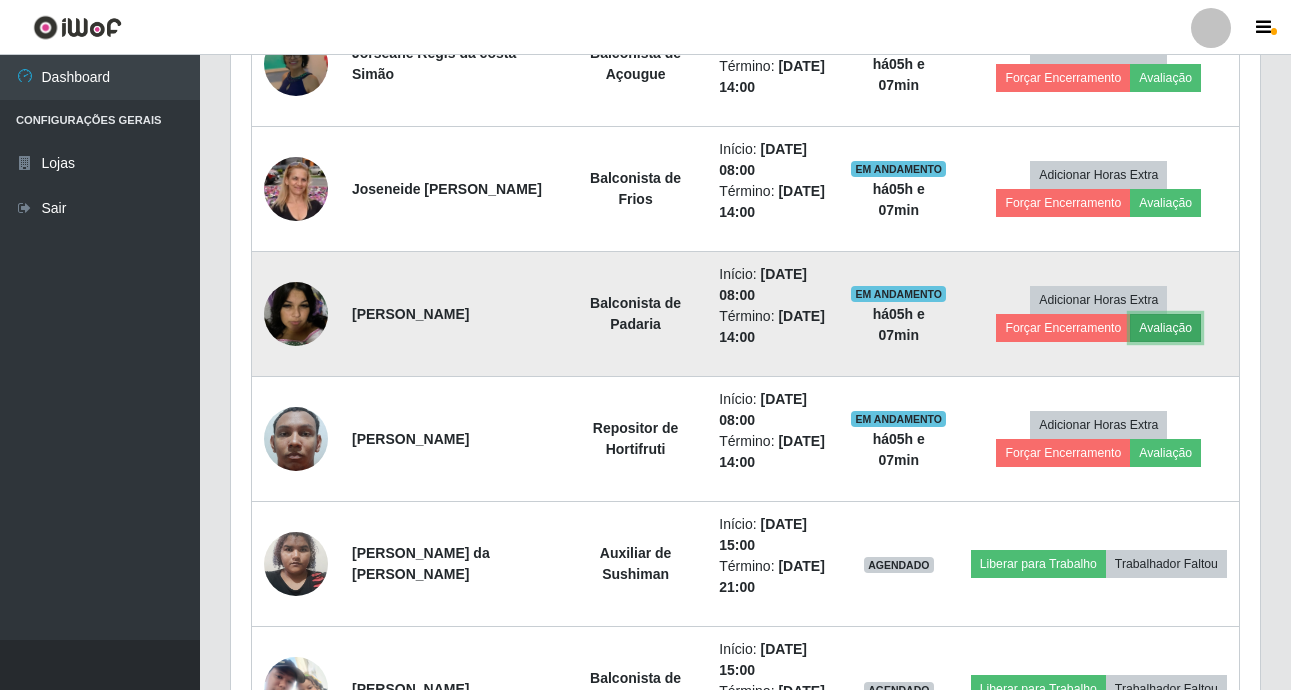 click on "Avaliação" at bounding box center [1165, 328] 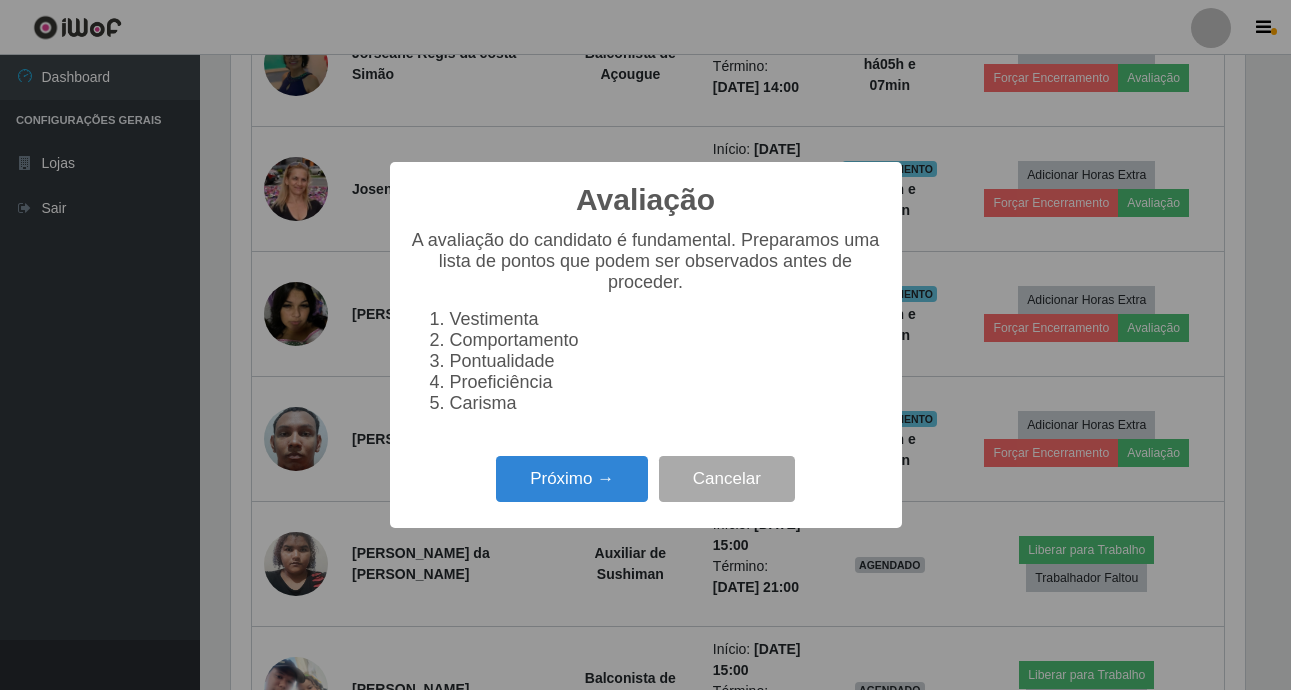 scroll, scrollTop: 999585, scrollLeft: 998981, axis: both 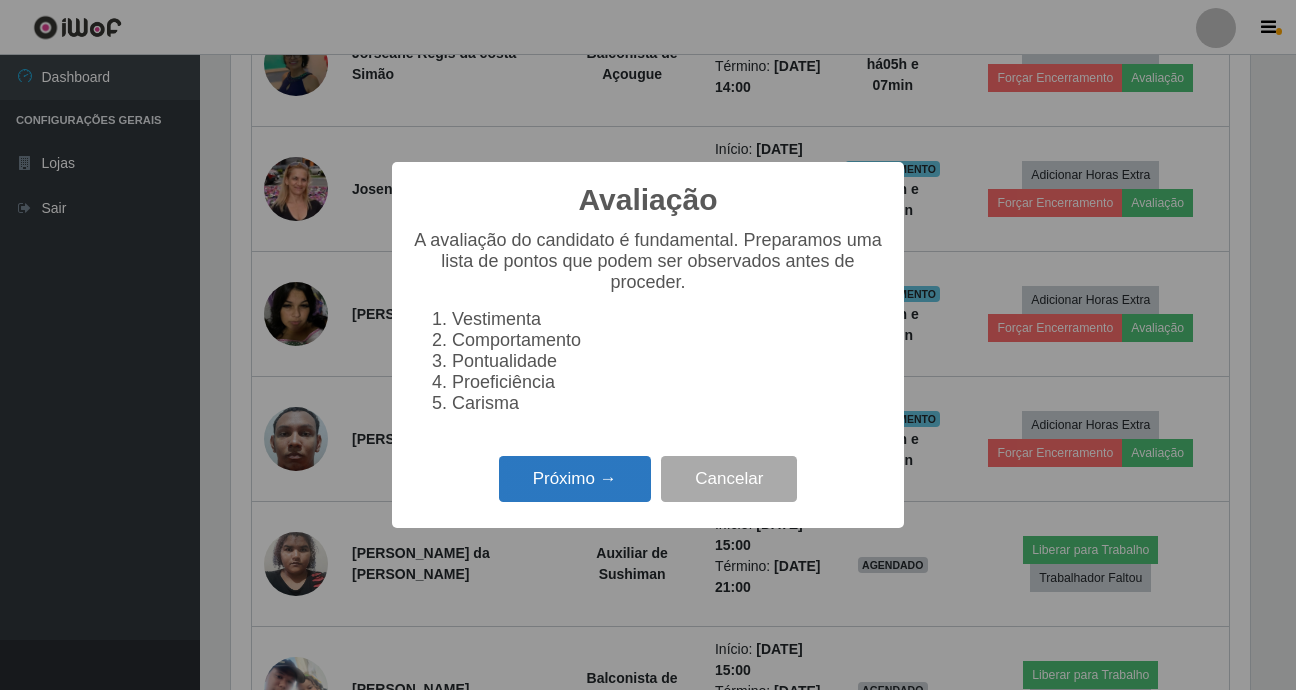 click on "Próximo →" at bounding box center [575, 479] 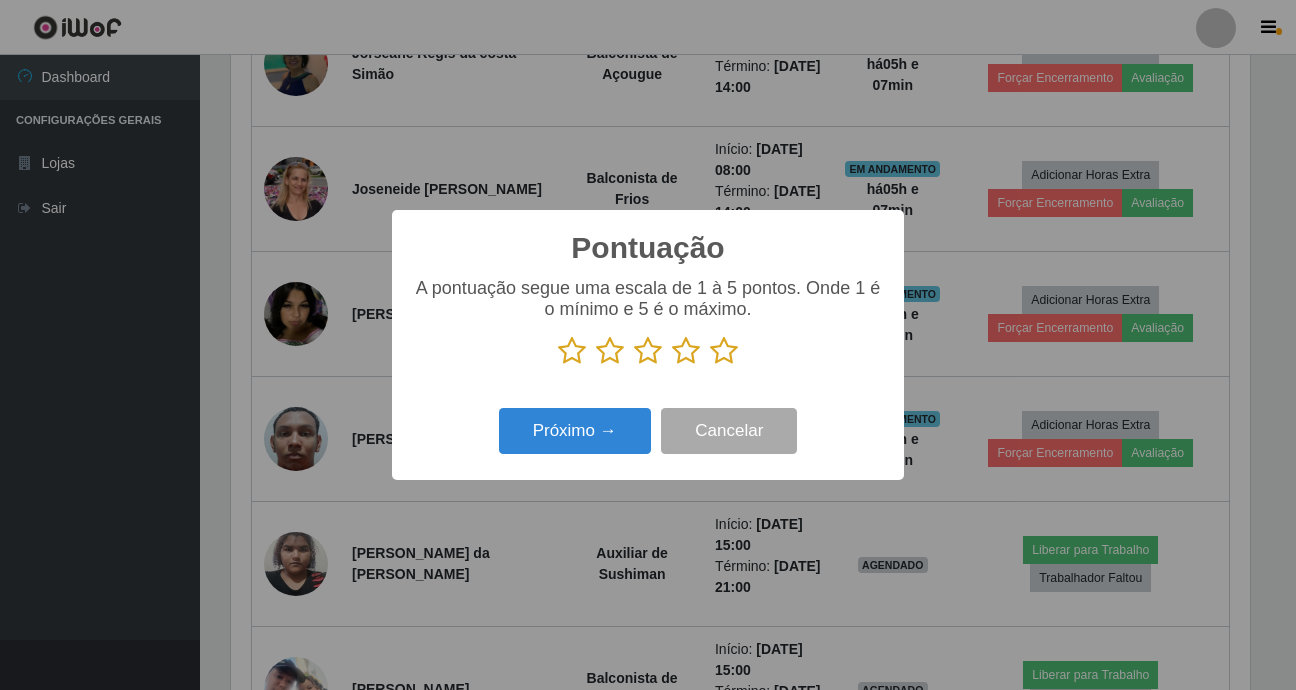 scroll, scrollTop: 999585, scrollLeft: 998981, axis: both 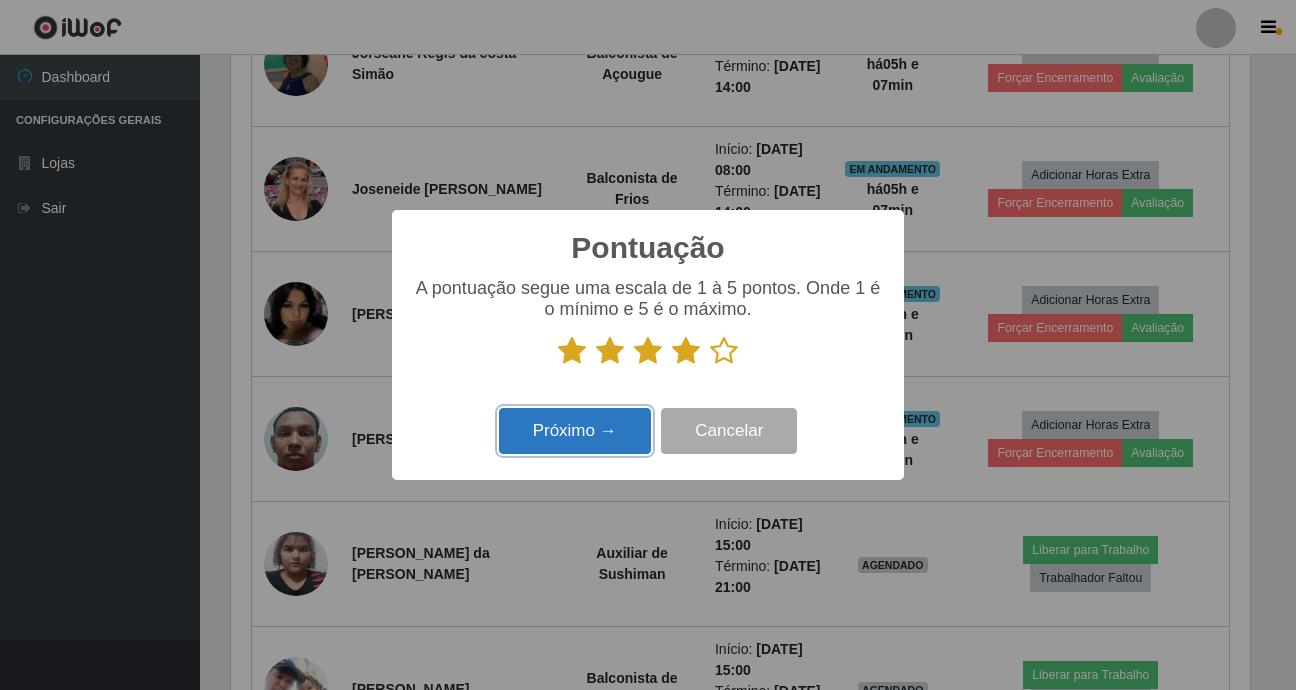 click on "Próximo →" at bounding box center (575, 431) 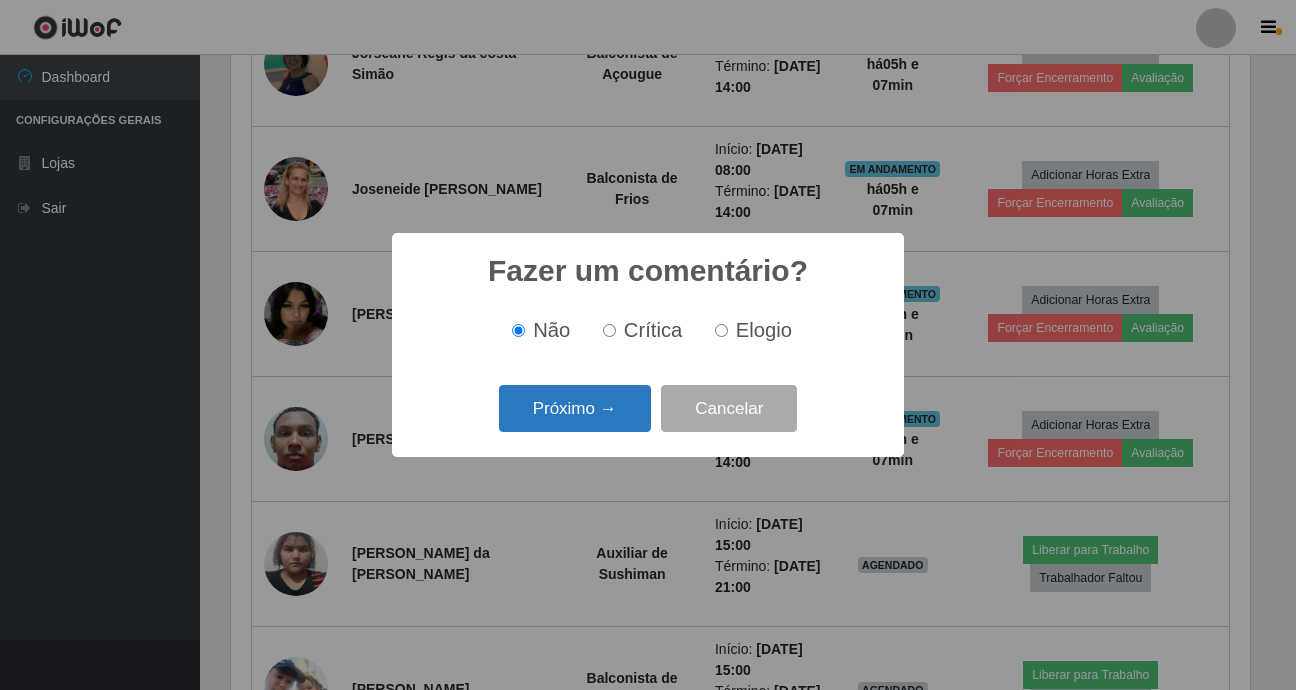 click on "Próximo →" at bounding box center (575, 408) 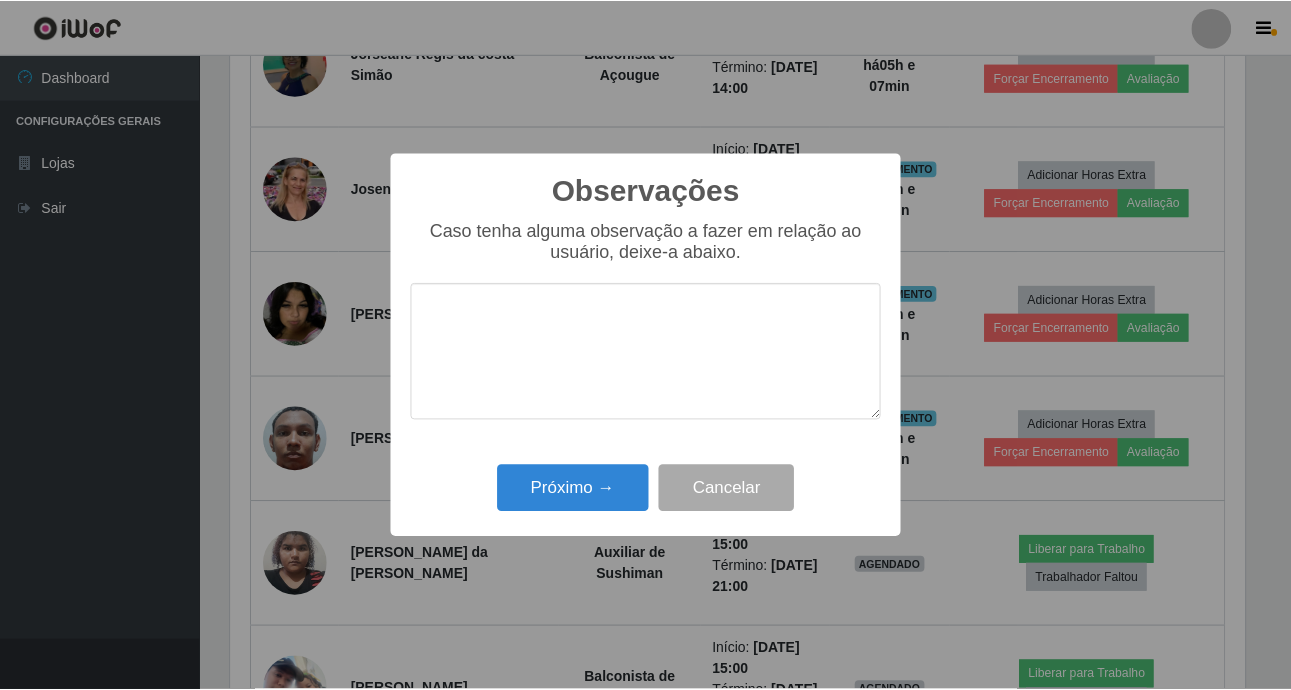 scroll, scrollTop: 999585, scrollLeft: 998981, axis: both 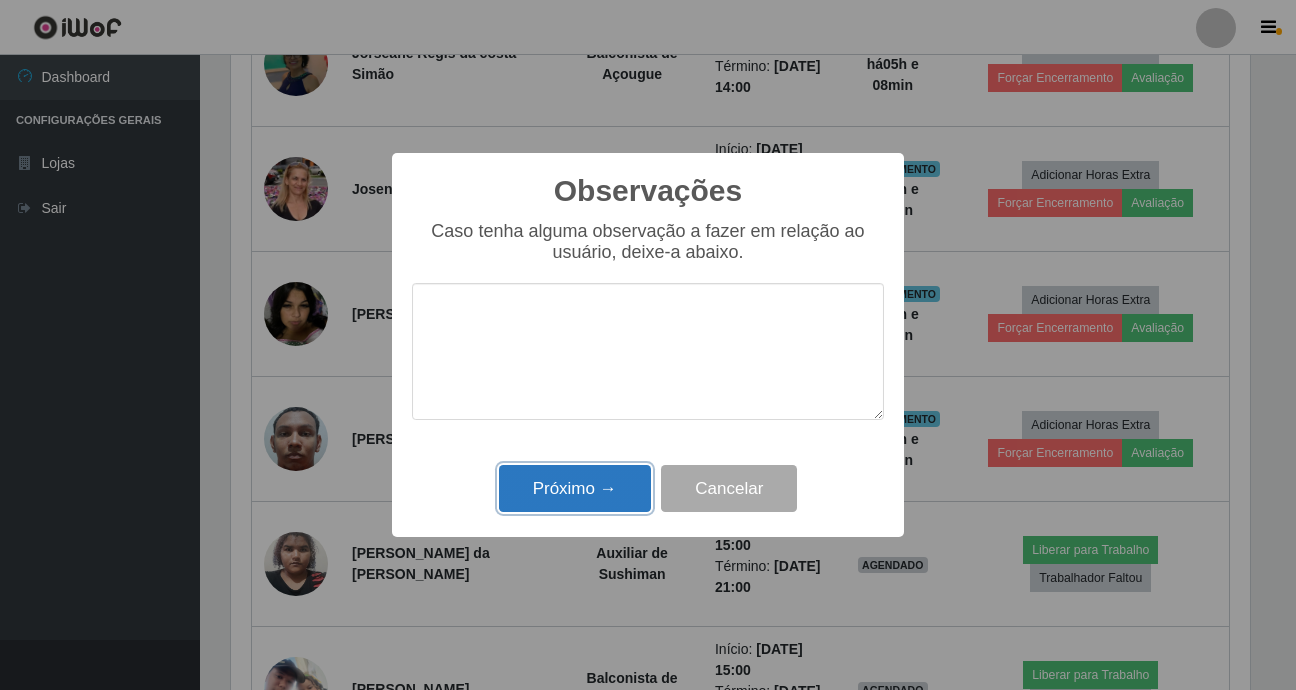 click on "Próximo →" at bounding box center (575, 488) 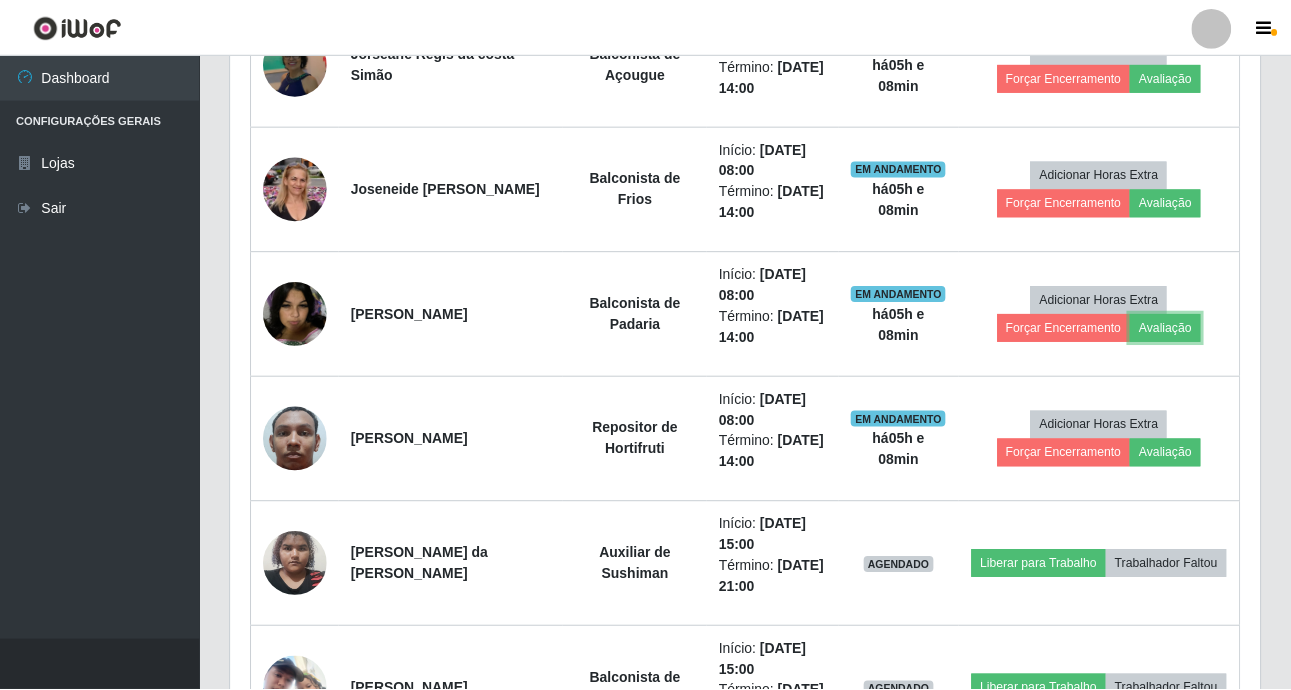 scroll, scrollTop: 999585, scrollLeft: 998971, axis: both 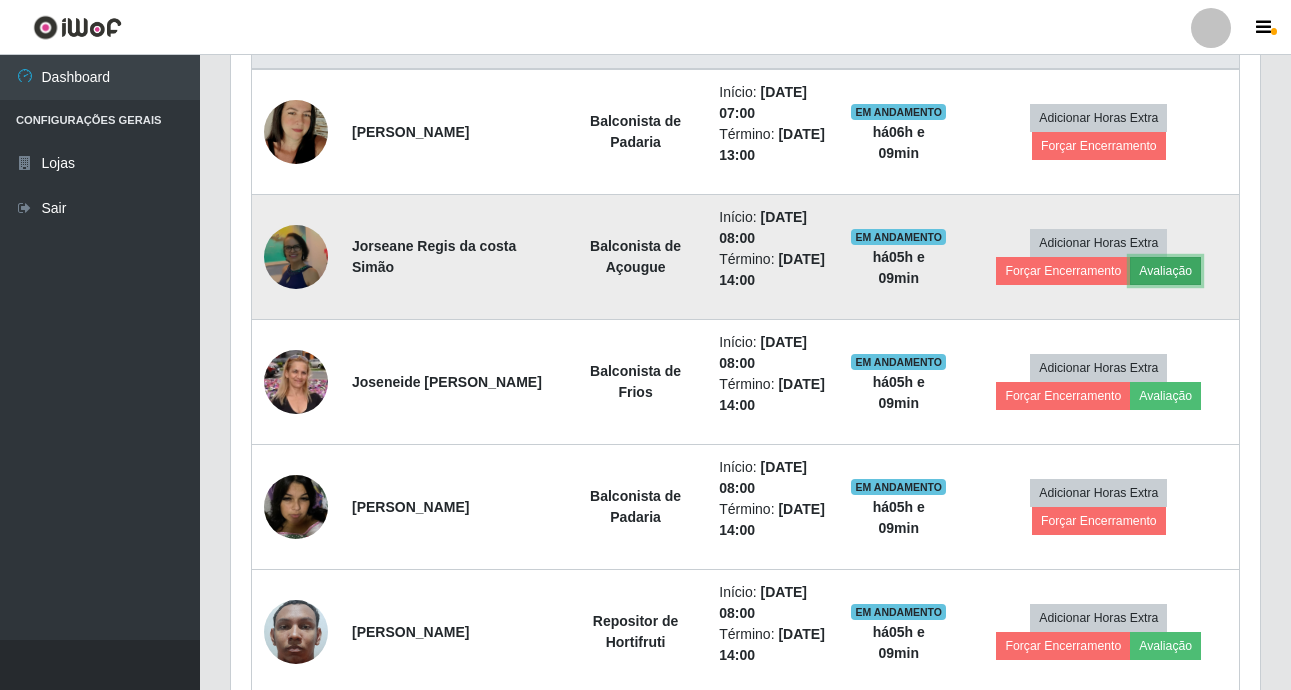 click on "Avaliação" at bounding box center [1165, 271] 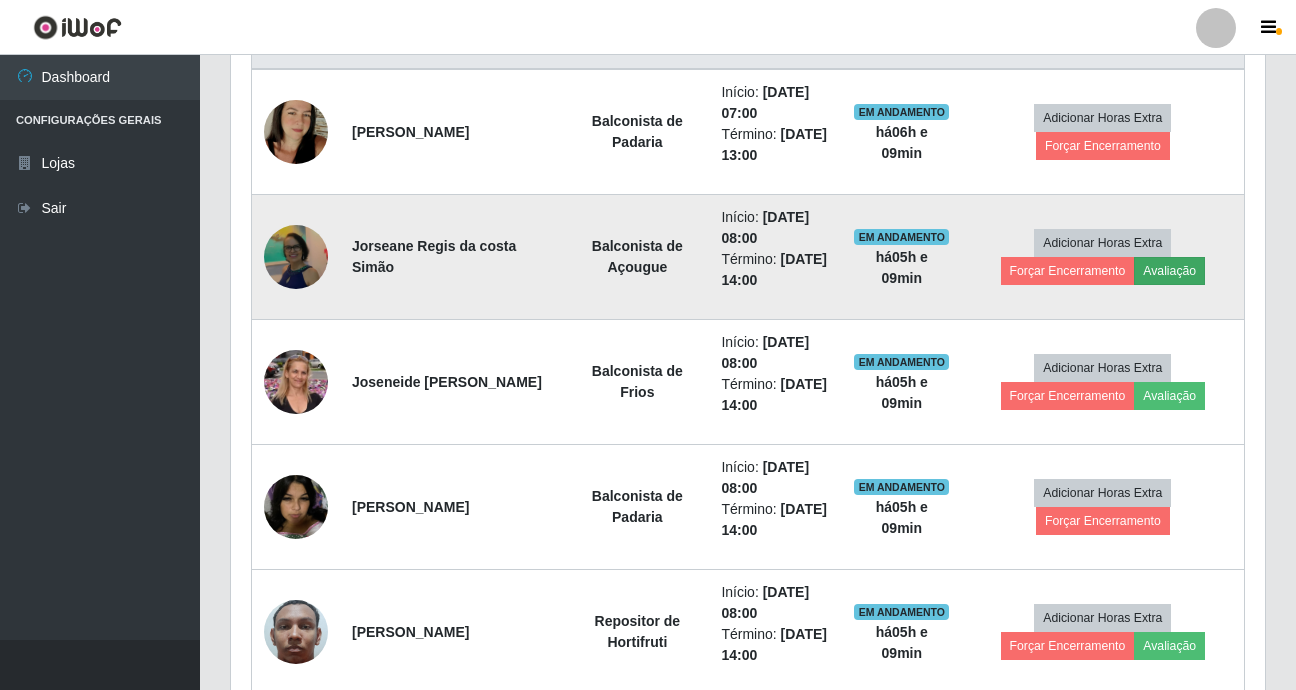 scroll, scrollTop: 999585, scrollLeft: 998981, axis: both 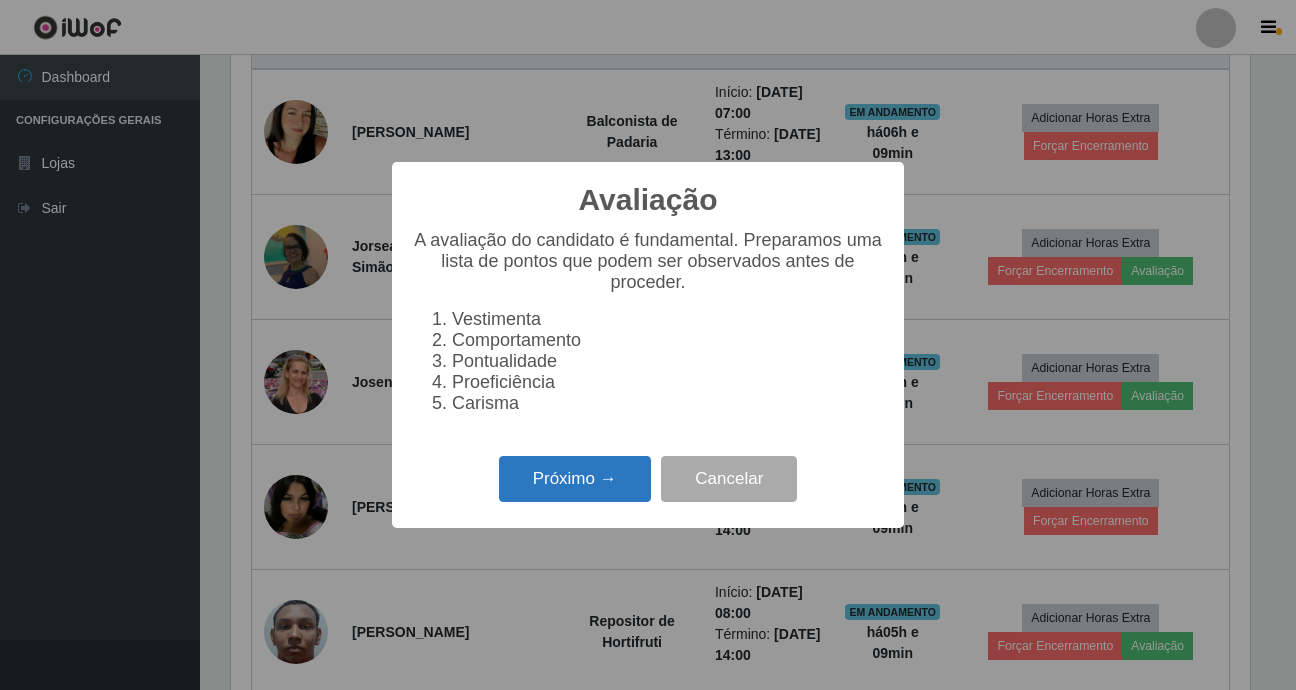click on "Próximo →" at bounding box center (575, 479) 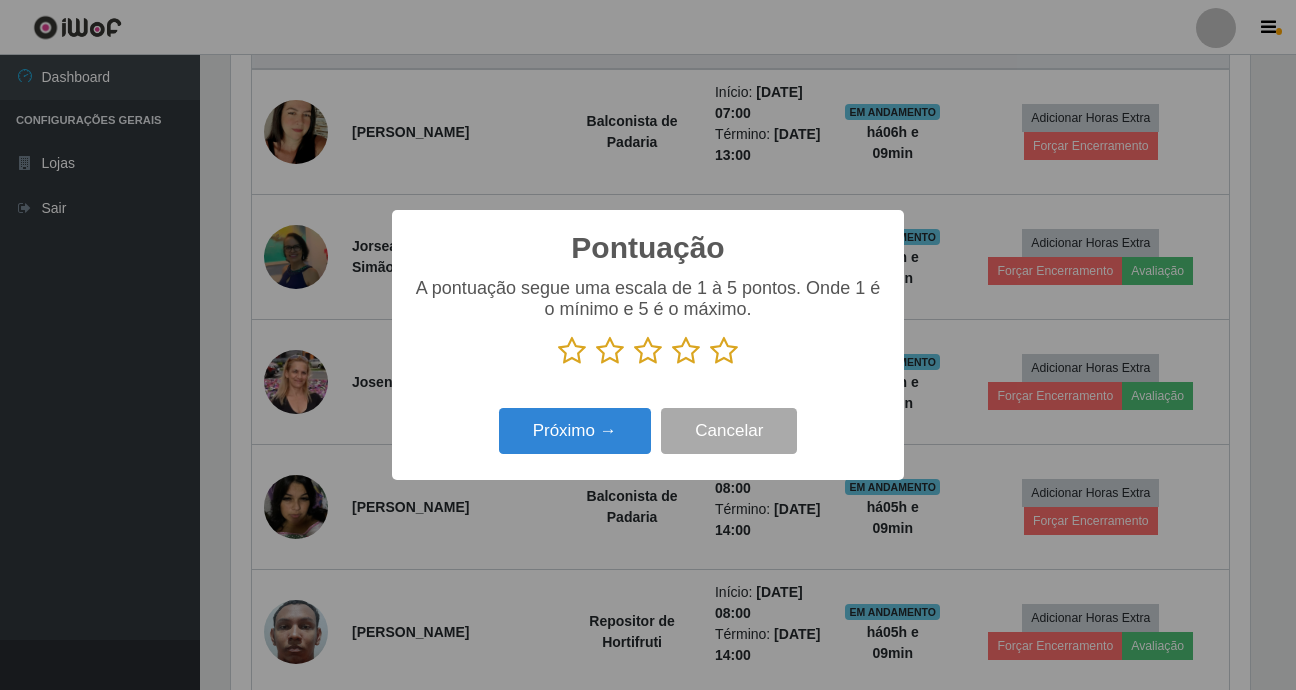scroll, scrollTop: 999585, scrollLeft: 998981, axis: both 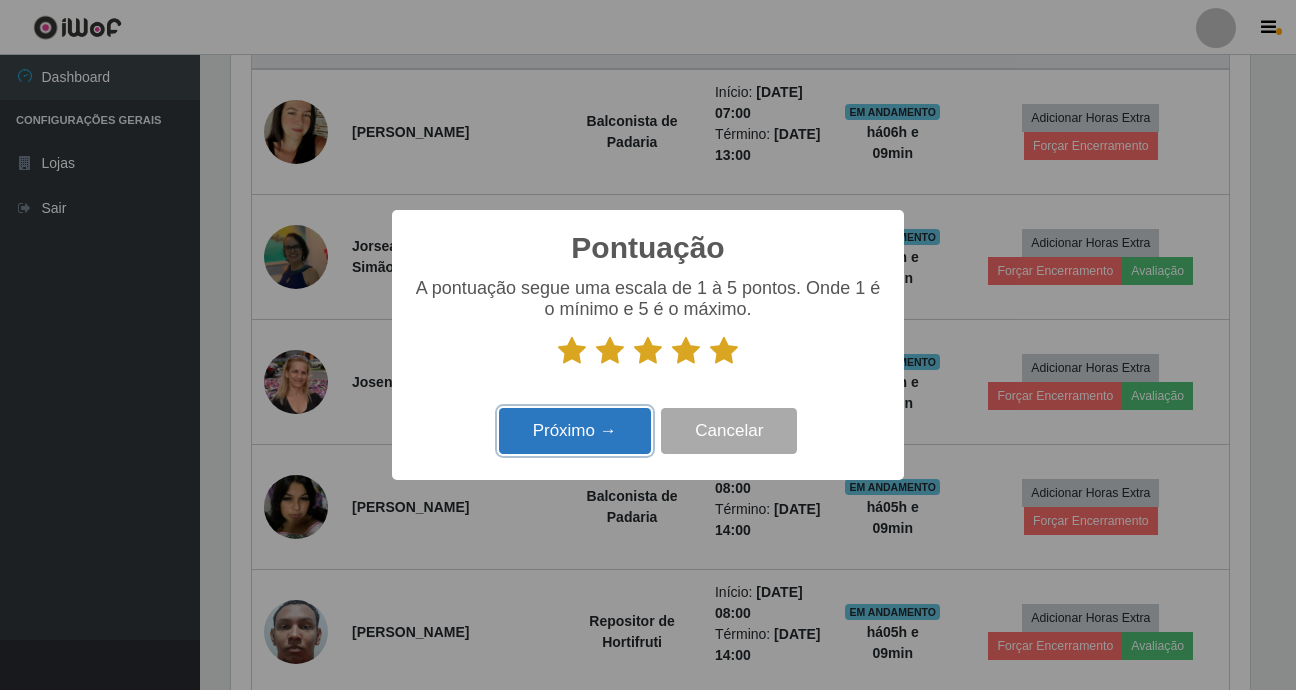 click on "Próximo →" at bounding box center [575, 431] 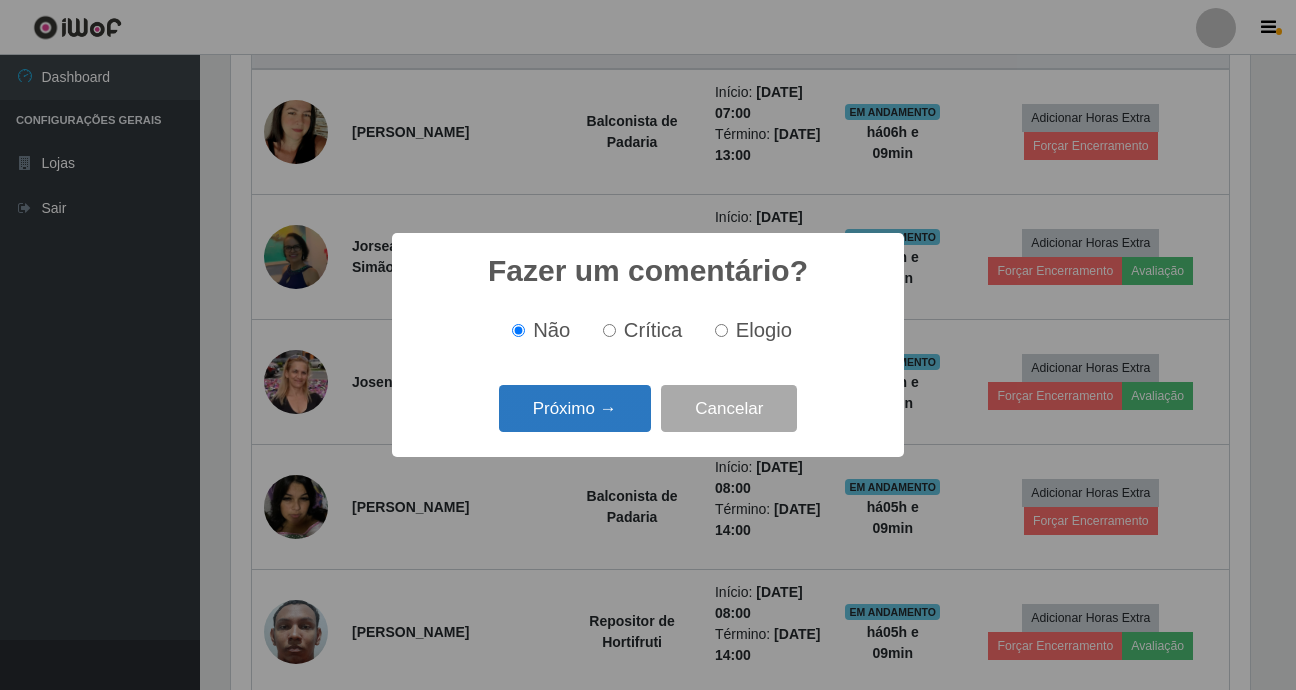 click on "Próximo →" at bounding box center [575, 408] 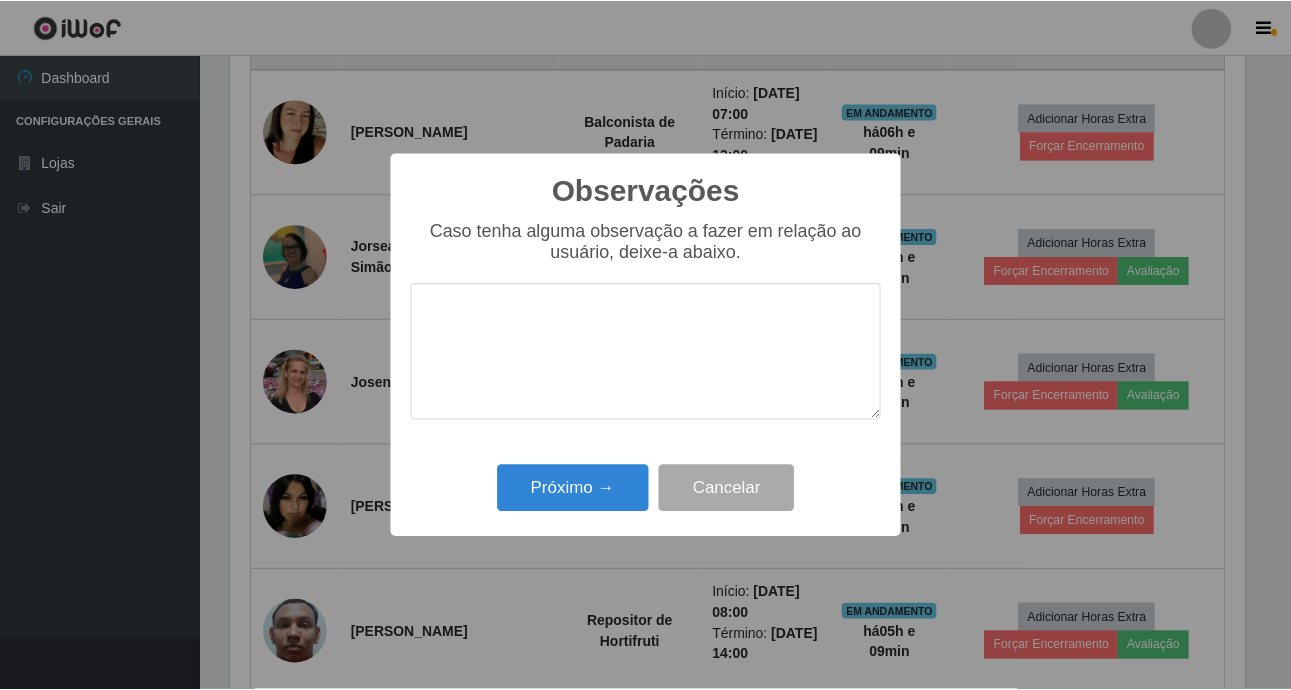 scroll, scrollTop: 999585, scrollLeft: 998981, axis: both 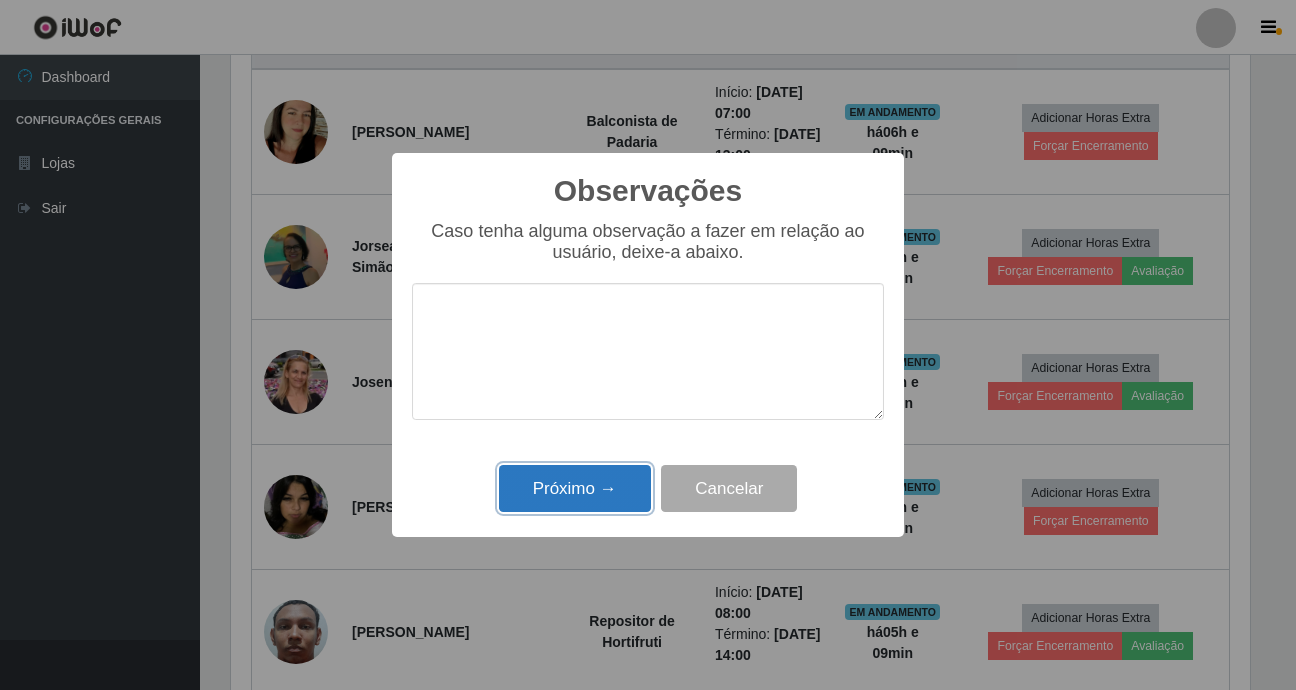 click on "Próximo →" at bounding box center [575, 488] 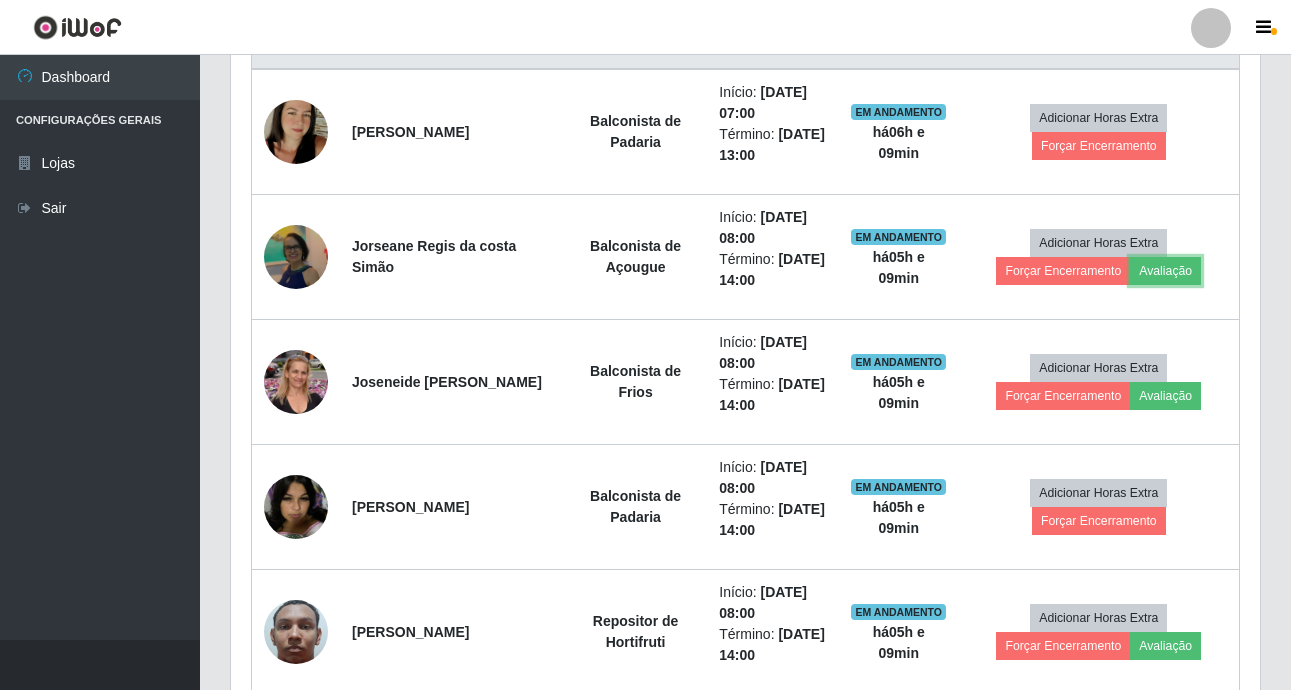 scroll, scrollTop: 999585, scrollLeft: 998971, axis: both 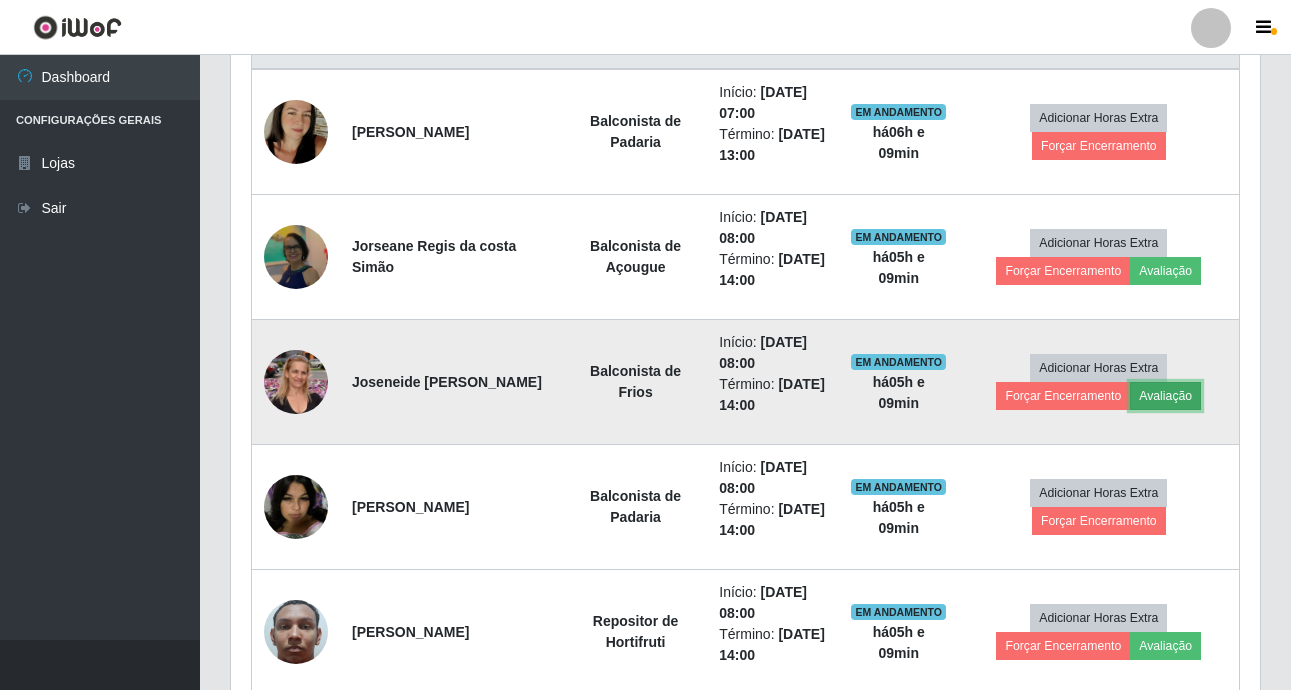 click on "Avaliação" at bounding box center (1165, 396) 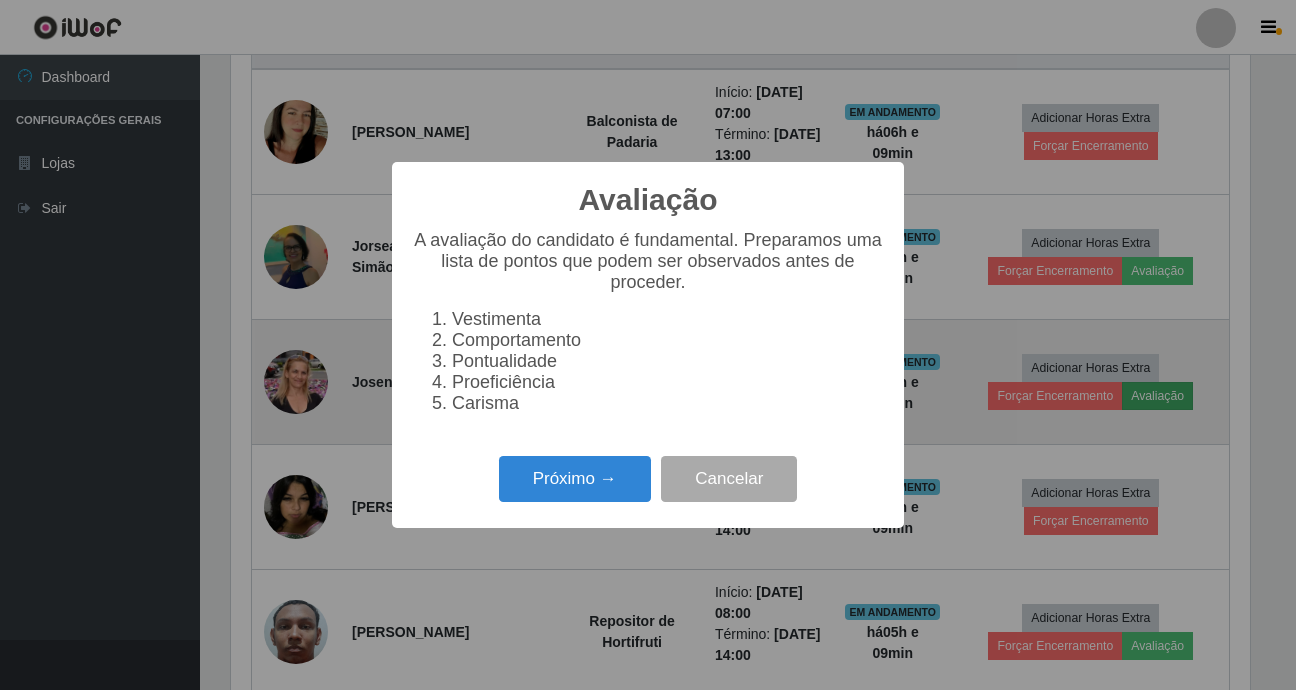 scroll, scrollTop: 999585, scrollLeft: 998981, axis: both 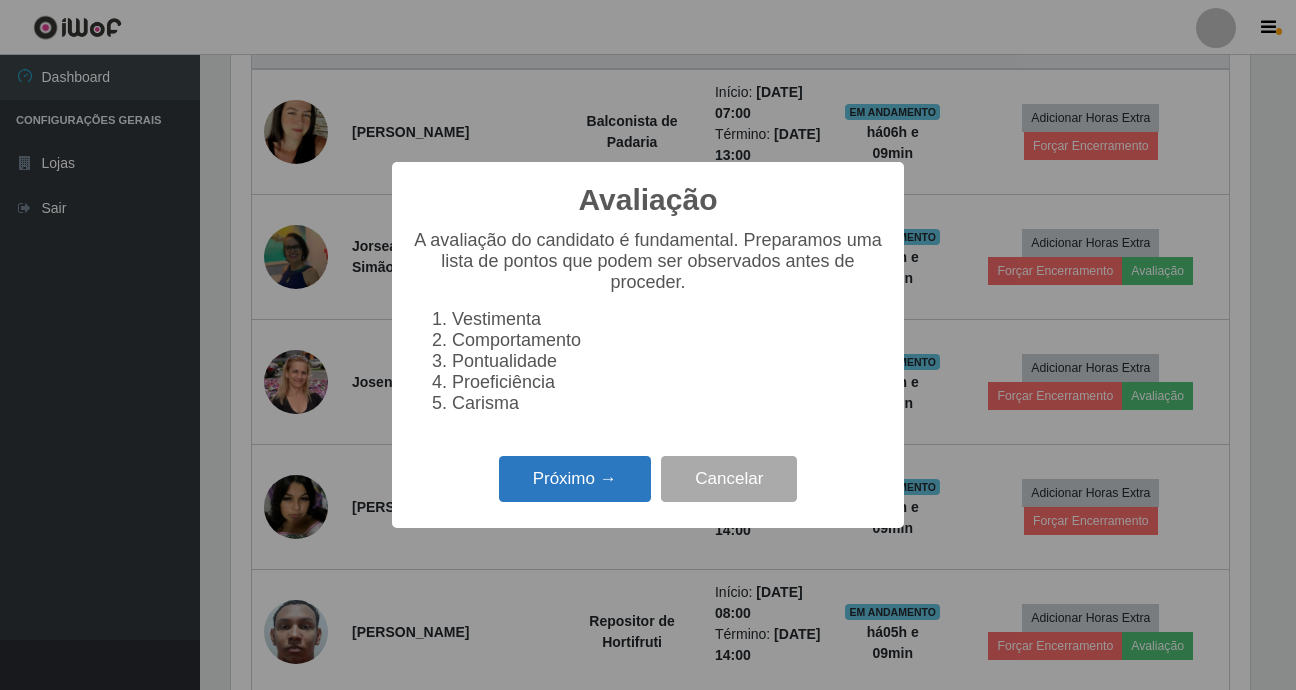 click on "Próximo →" at bounding box center [575, 479] 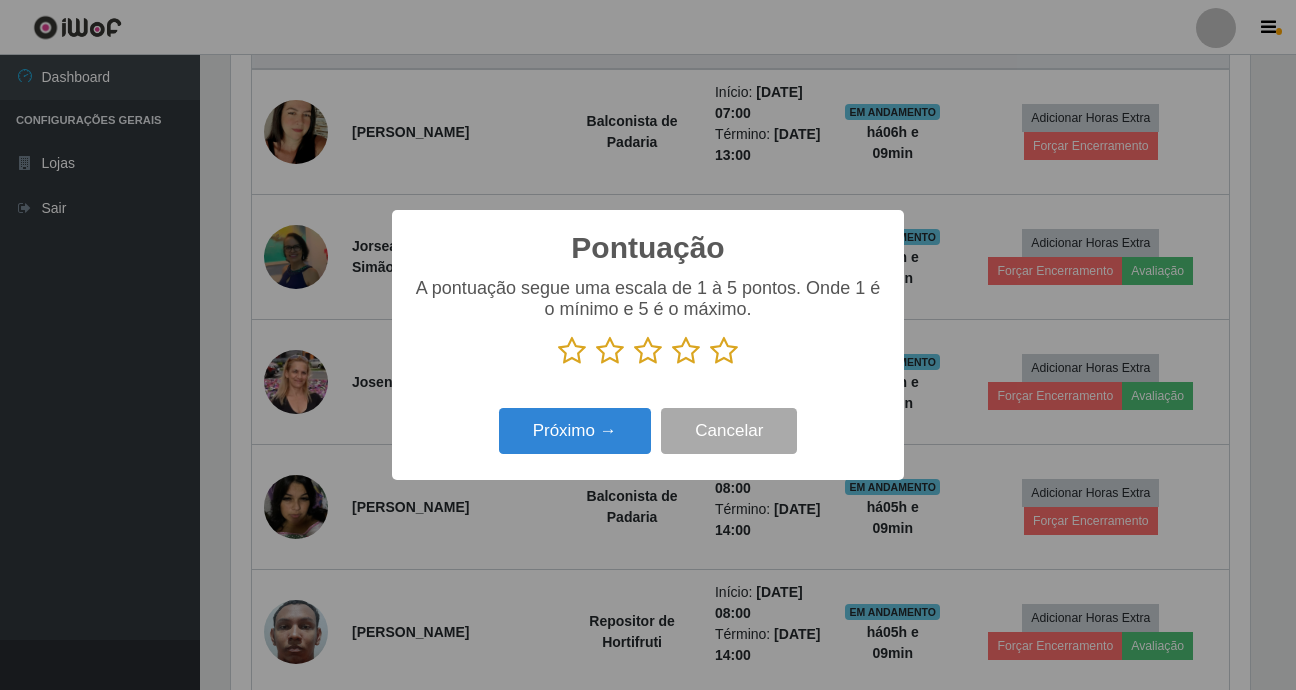 drag, startPoint x: 724, startPoint y: 360, endPoint x: 684, endPoint y: 370, distance: 41.231056 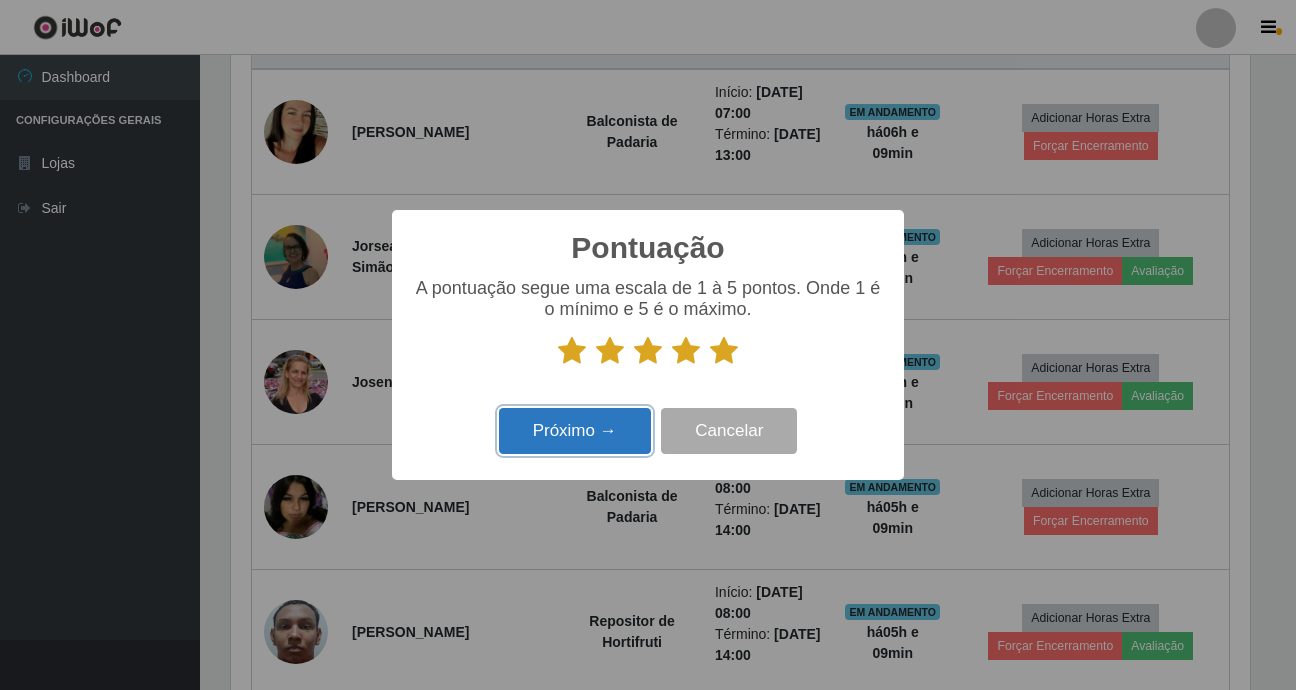 click on "Próximo →" at bounding box center [575, 431] 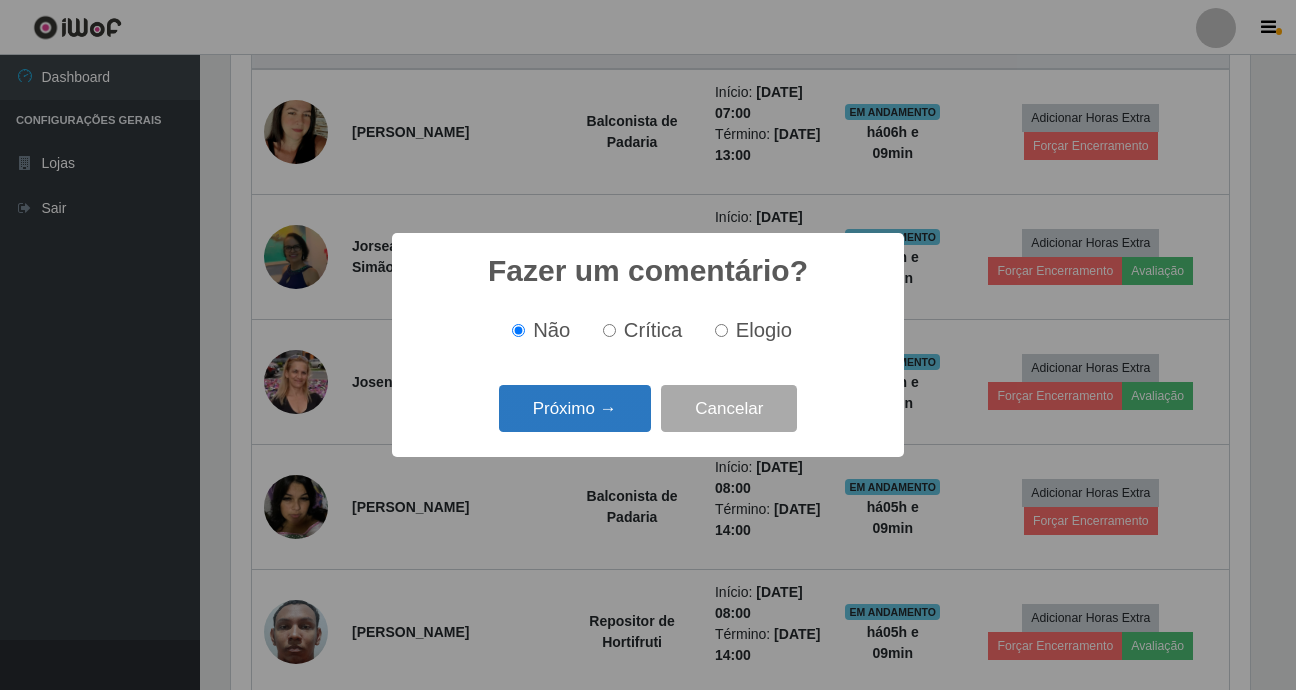 click on "Próximo →" at bounding box center (575, 408) 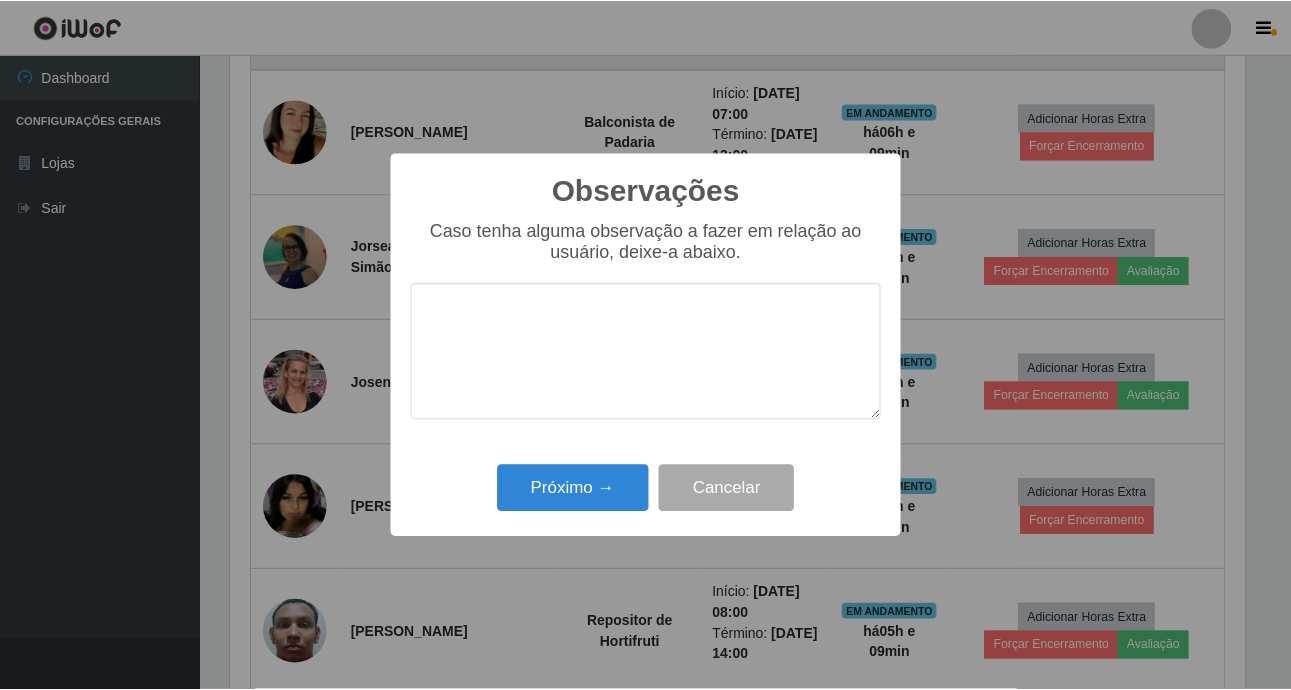scroll, scrollTop: 999585, scrollLeft: 998981, axis: both 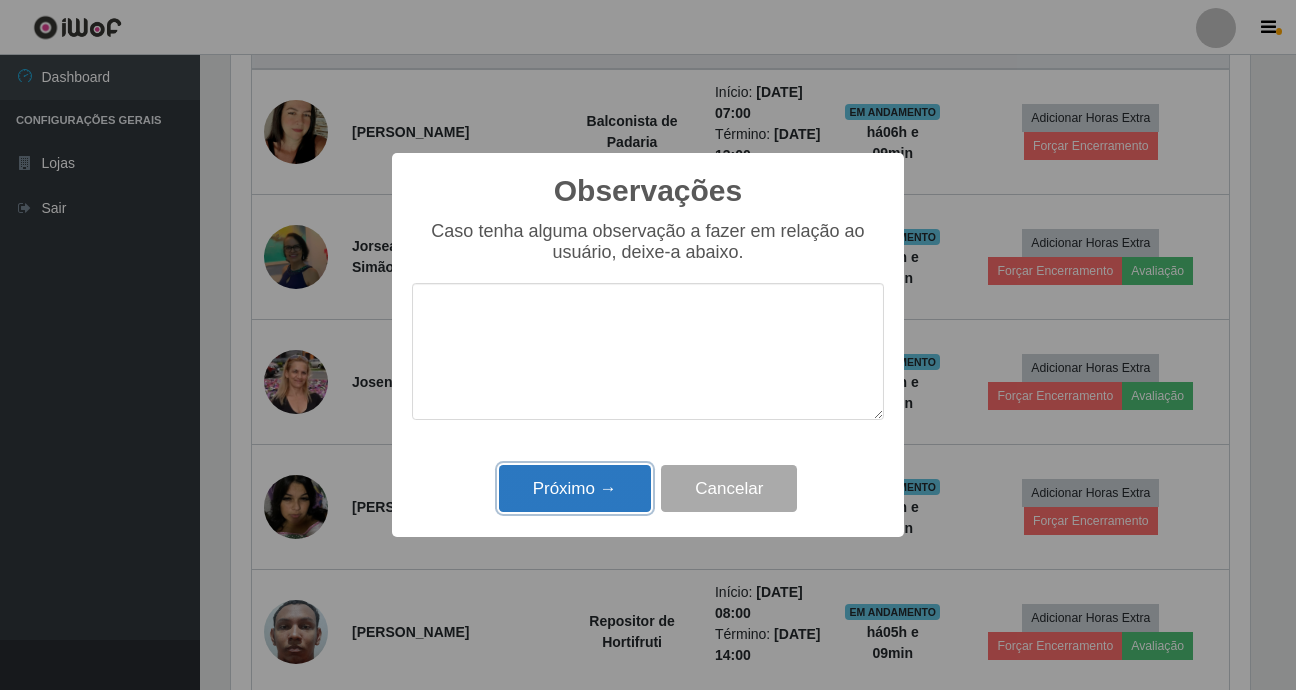 click on "Próximo →" at bounding box center [575, 488] 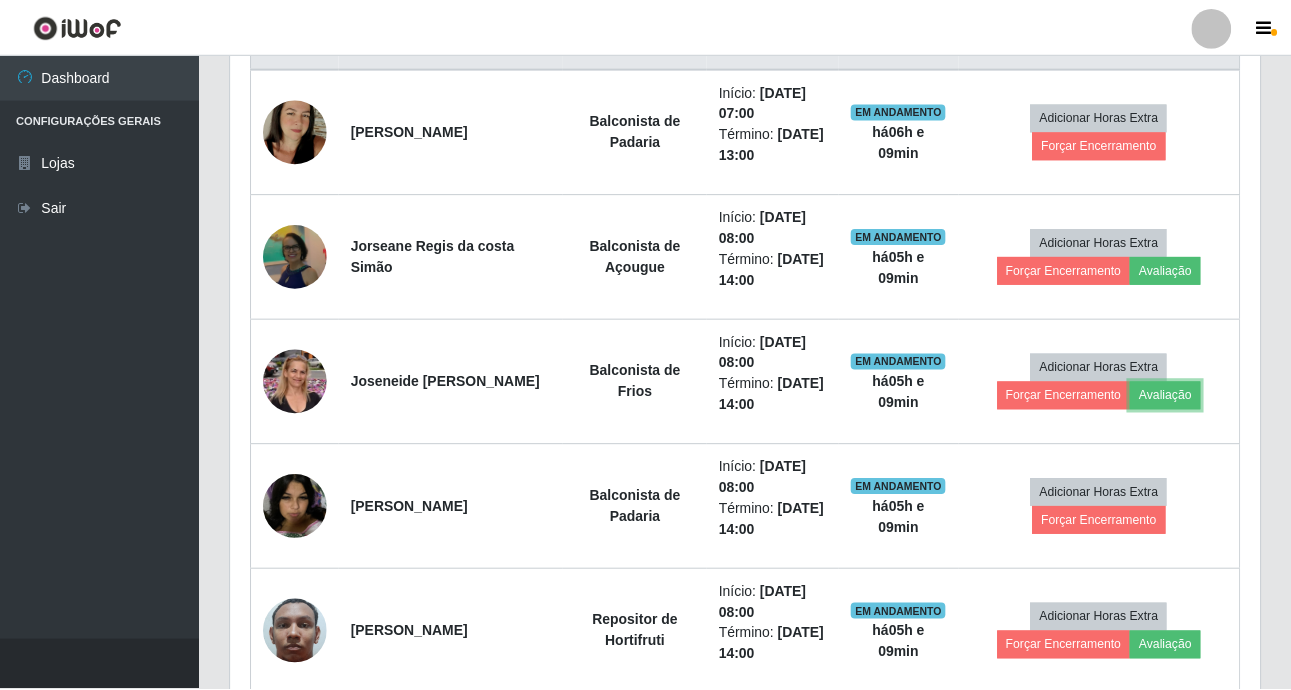 scroll, scrollTop: 999585, scrollLeft: 998971, axis: both 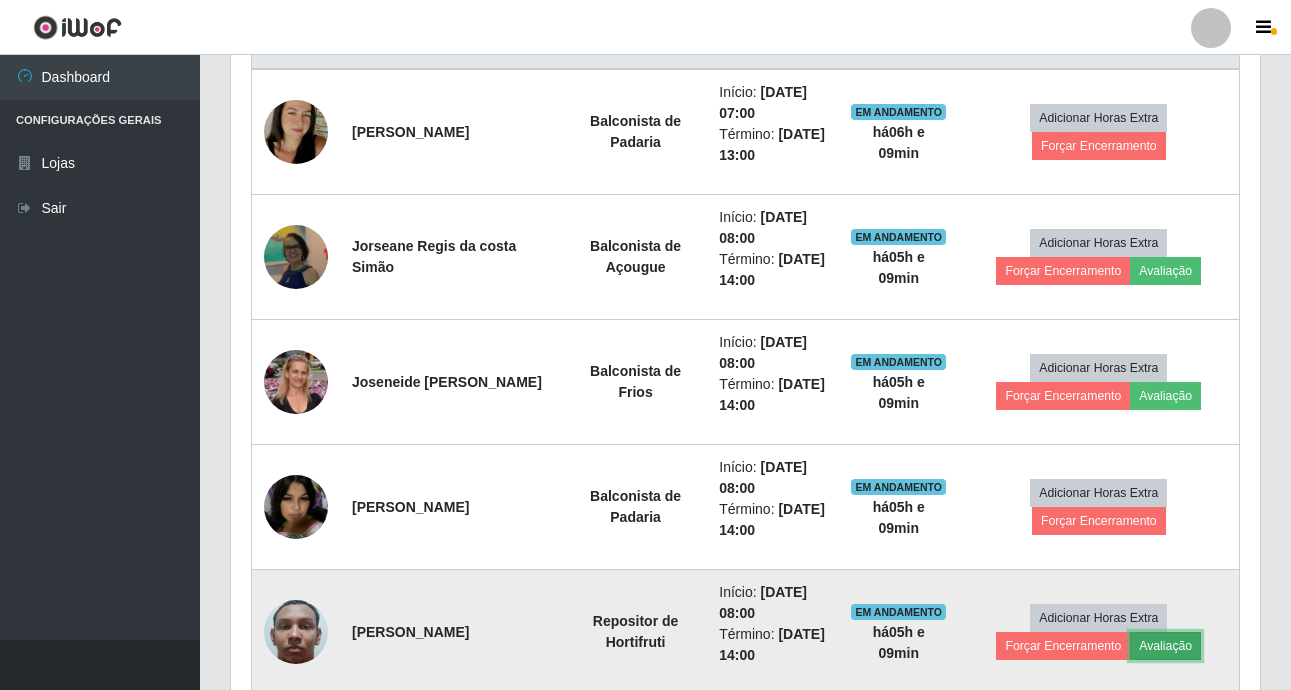 click on "Avaliação" at bounding box center (1165, 646) 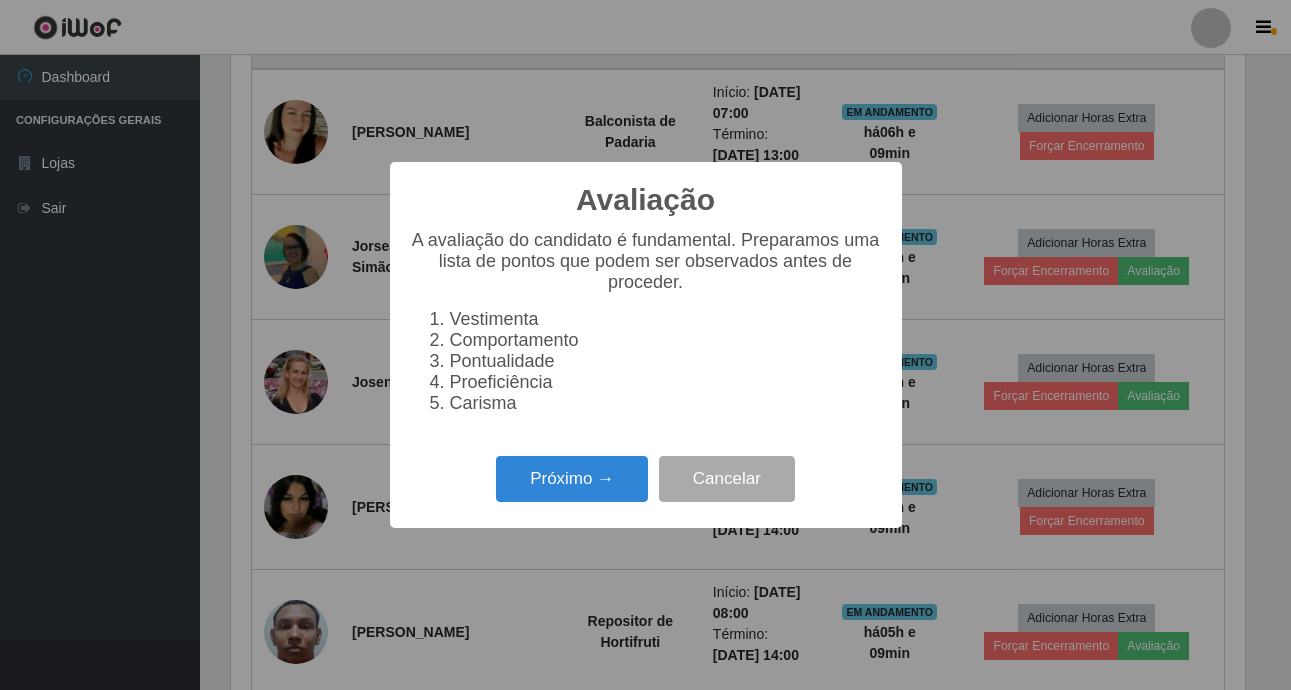 scroll, scrollTop: 999585, scrollLeft: 998981, axis: both 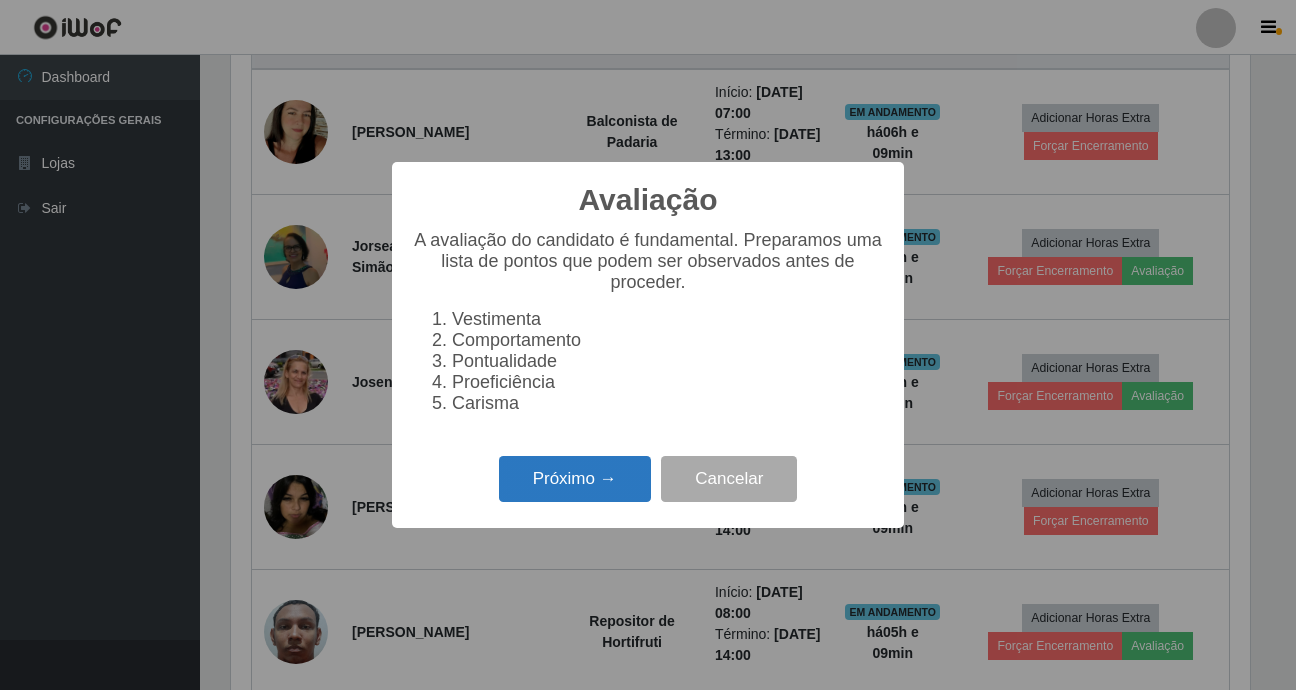 click on "Próximo →" at bounding box center [575, 479] 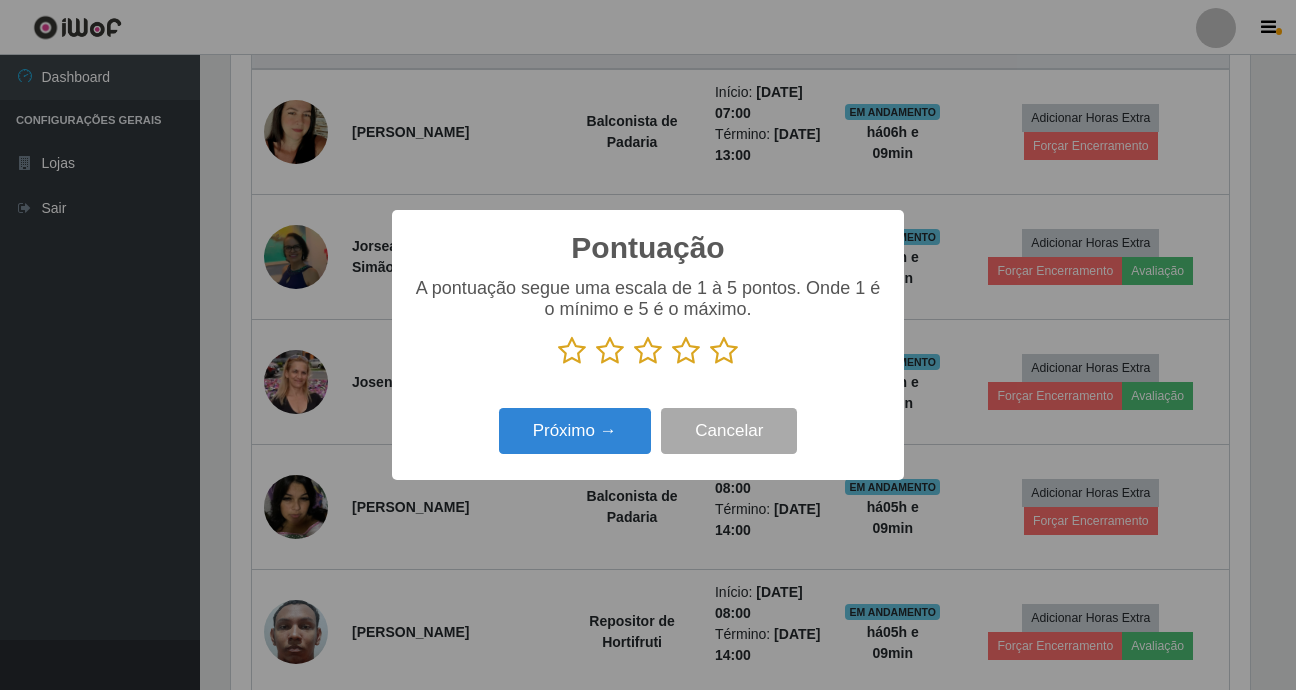 click at bounding box center (724, 351) 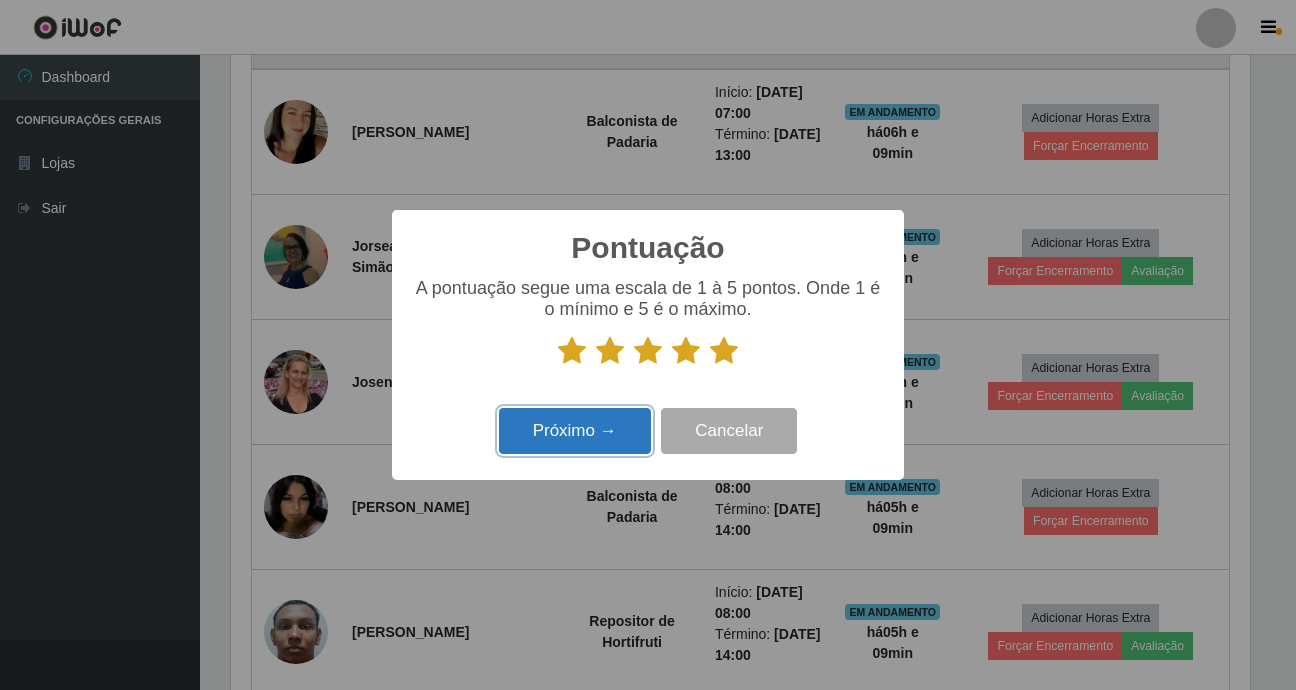 click on "Próximo →" at bounding box center [575, 431] 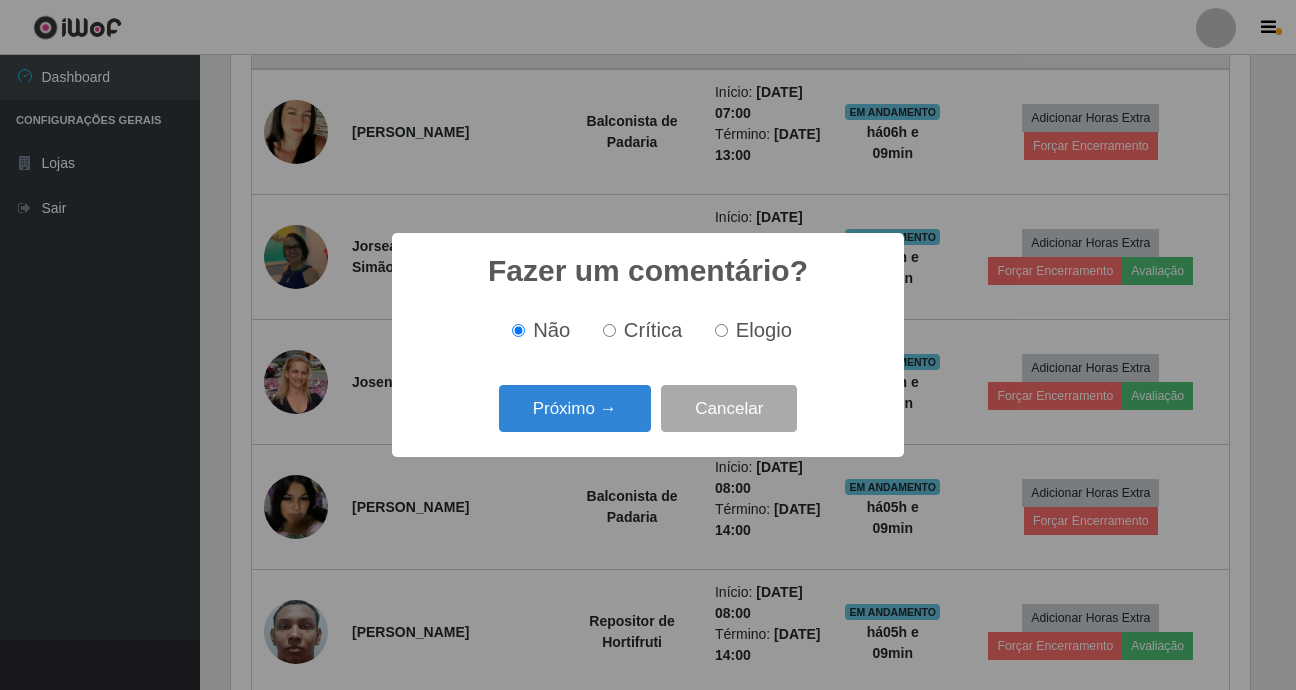 click on "Próximo →" at bounding box center [575, 408] 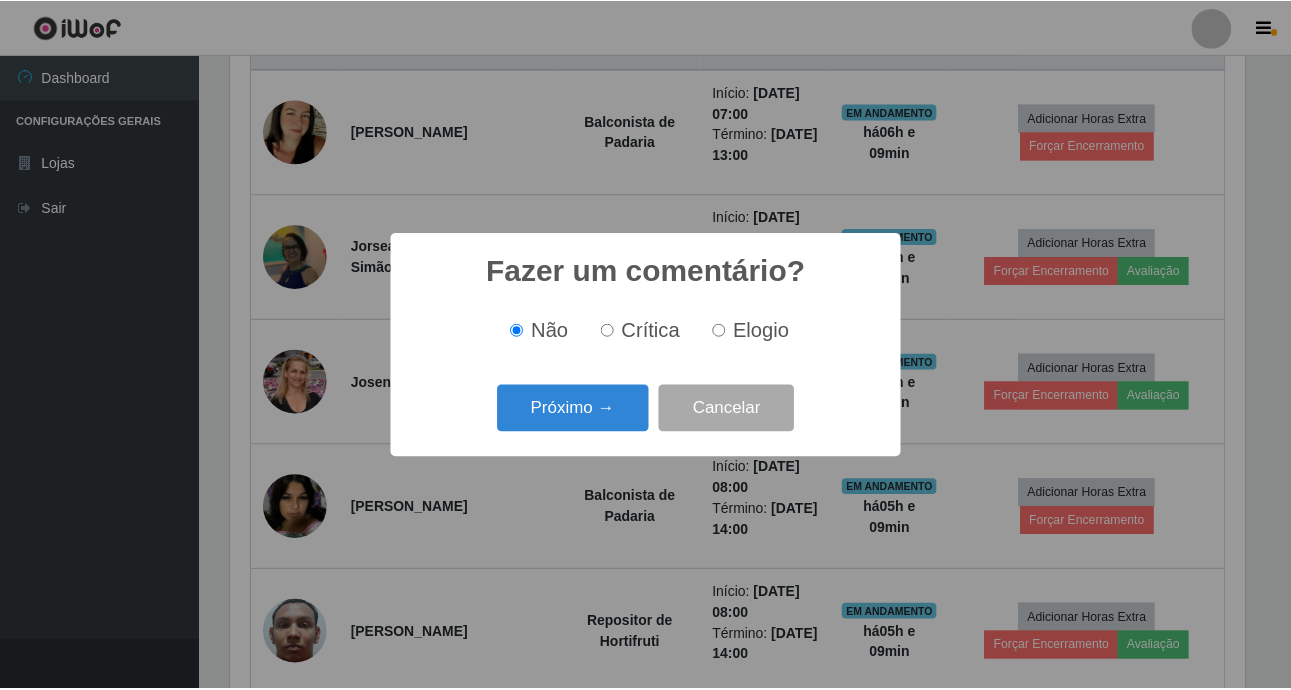 scroll, scrollTop: 999585, scrollLeft: 998981, axis: both 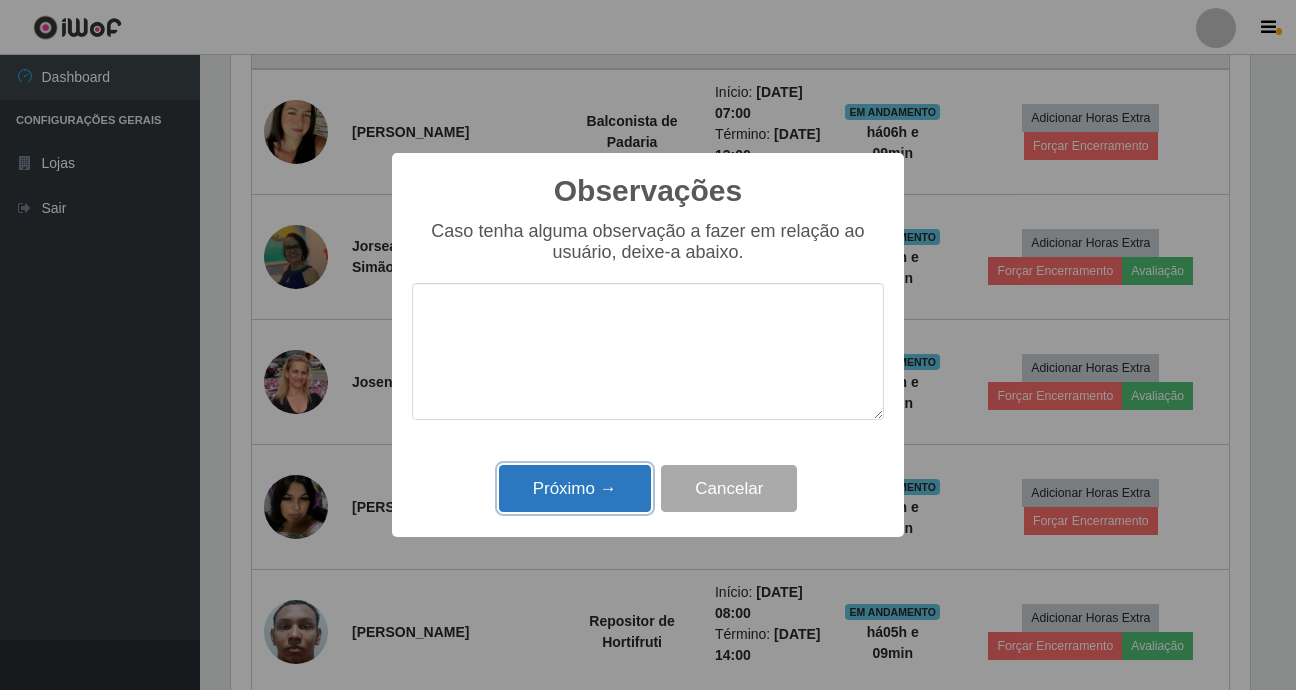 click on "Próximo →" at bounding box center (575, 488) 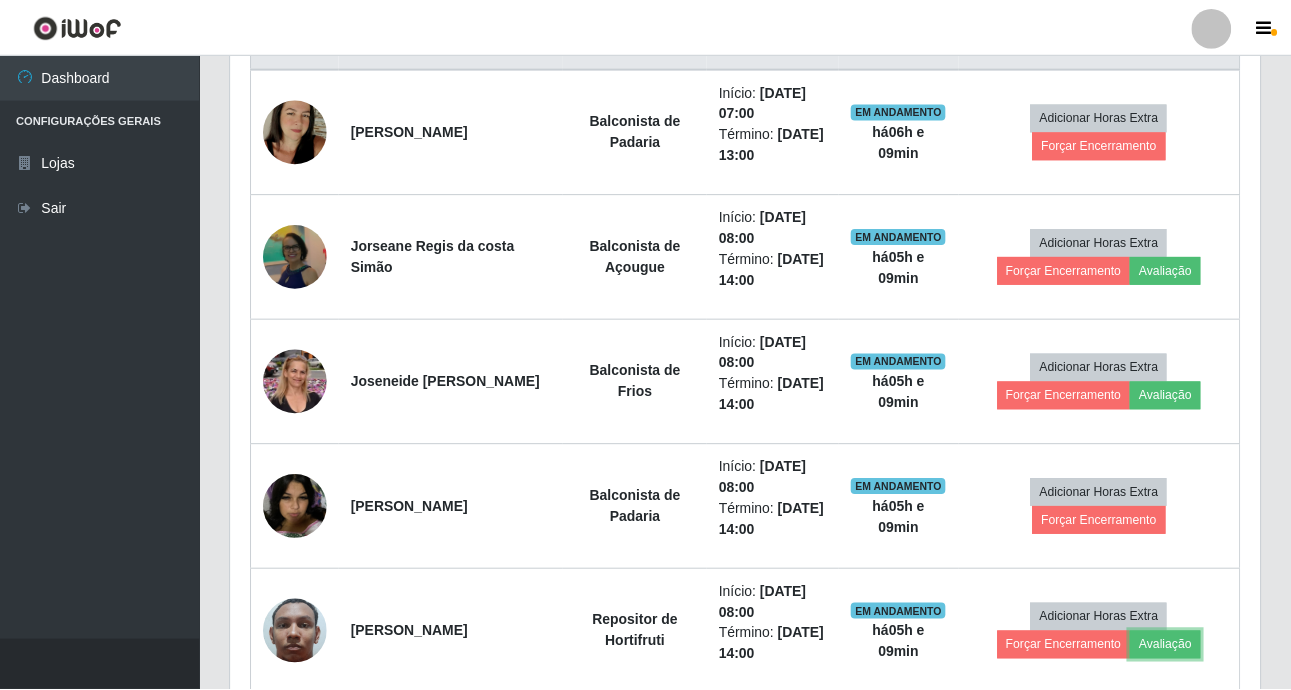 scroll, scrollTop: 999585, scrollLeft: 998971, axis: both 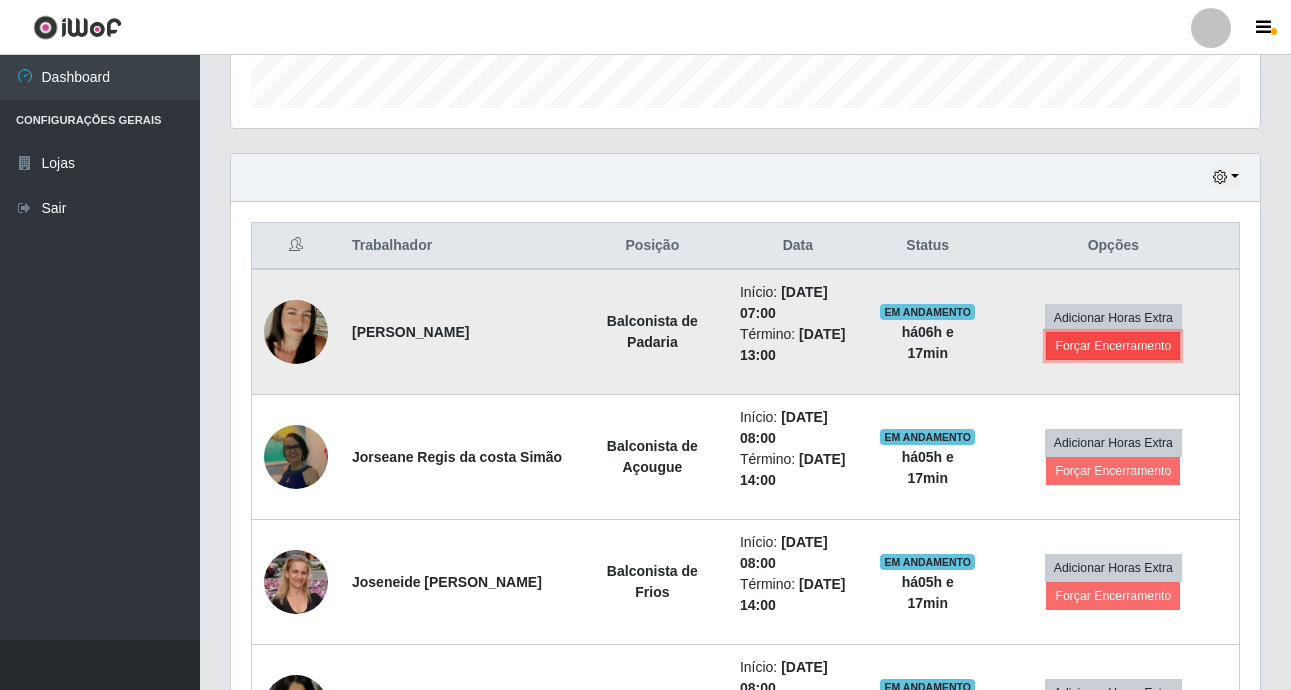click on "Forçar Encerramento" at bounding box center (1113, 346) 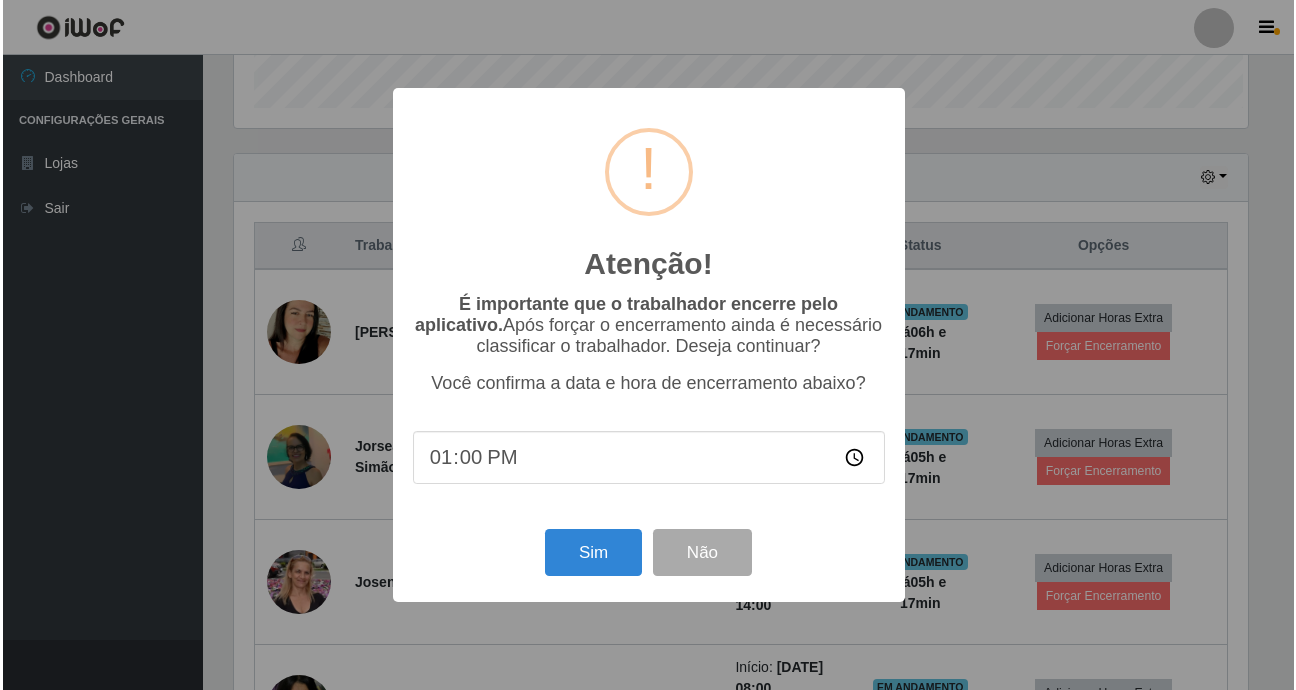 scroll, scrollTop: 999585, scrollLeft: 998981, axis: both 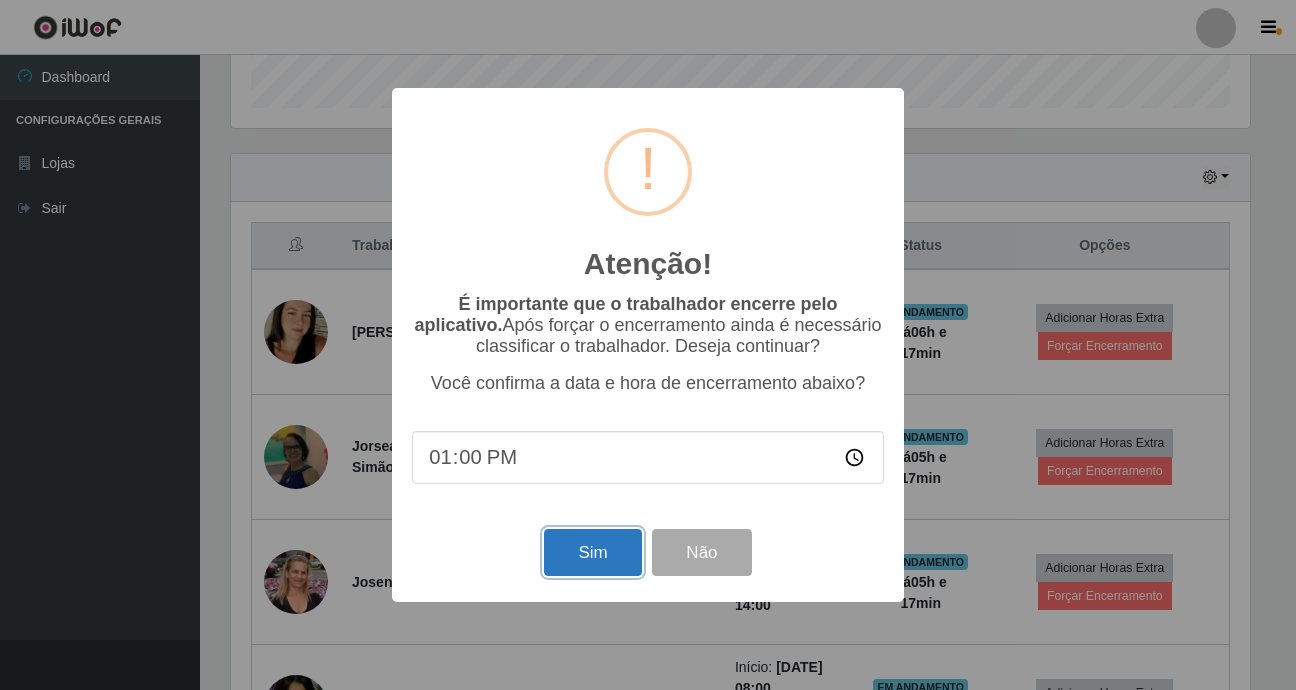drag, startPoint x: 579, startPoint y: 545, endPoint x: 639, endPoint y: 535, distance: 60.827625 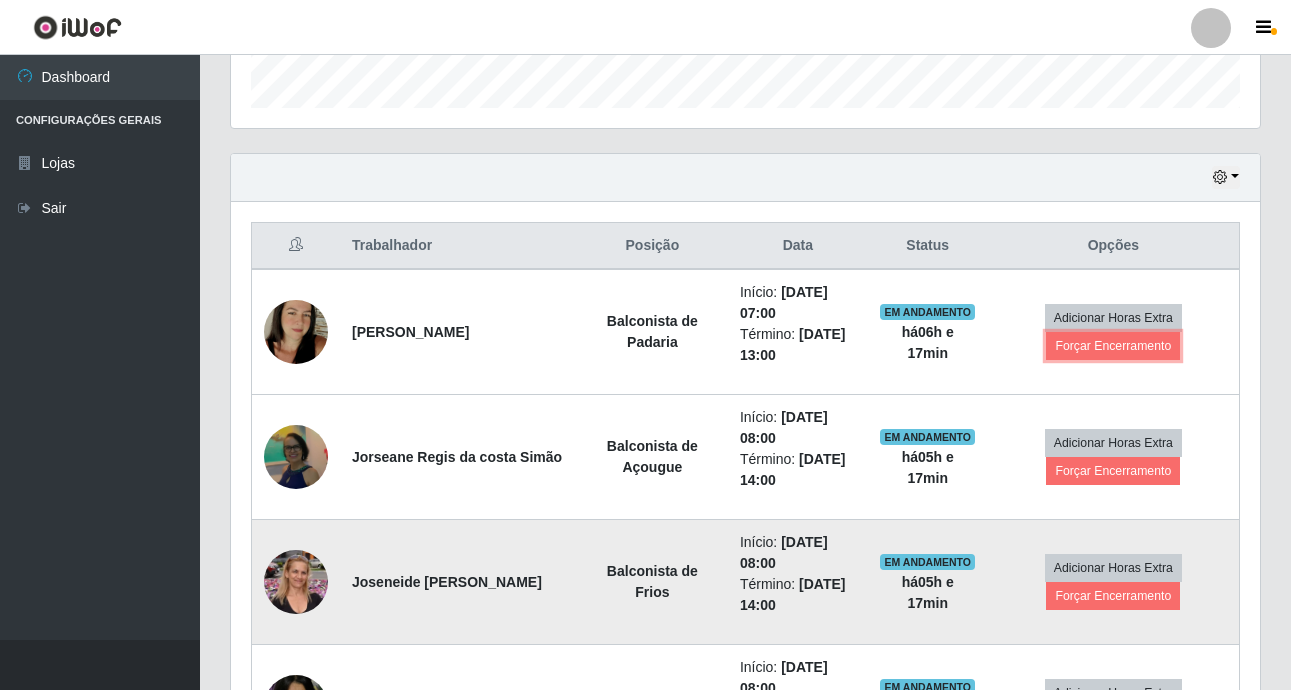 scroll, scrollTop: 999585, scrollLeft: 998971, axis: both 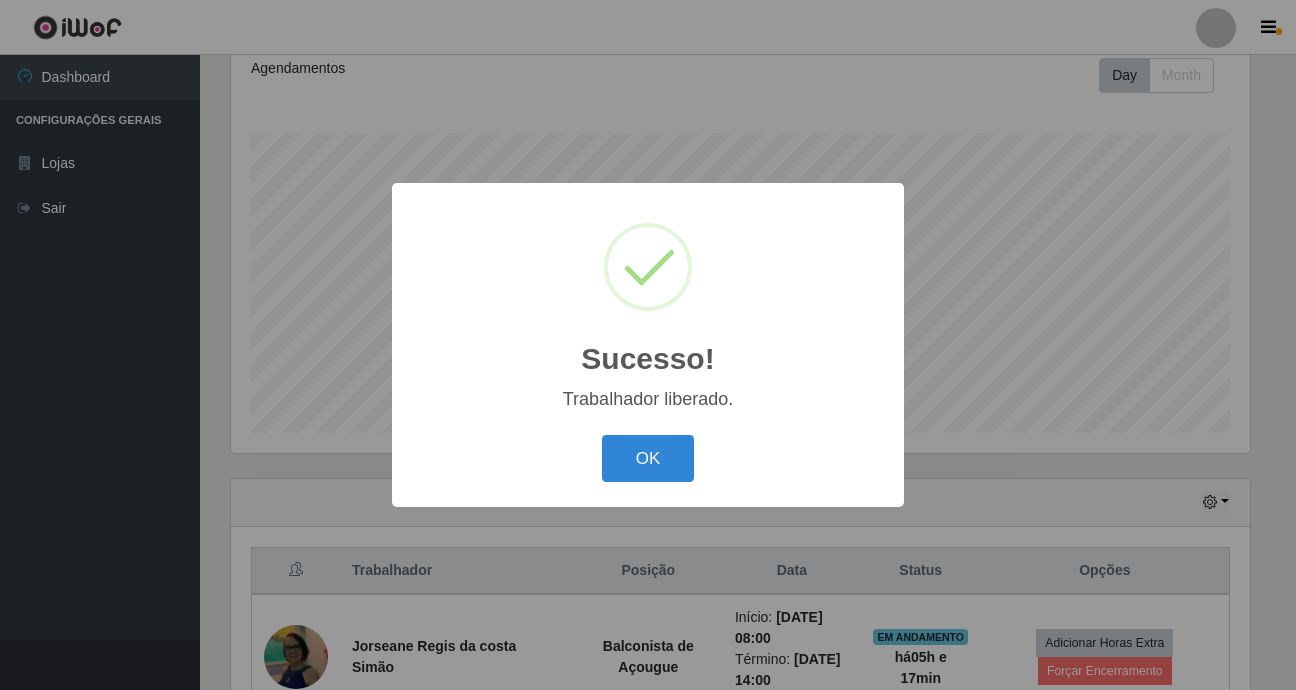 drag, startPoint x: 652, startPoint y: 456, endPoint x: 741, endPoint y: 455, distance: 89.005615 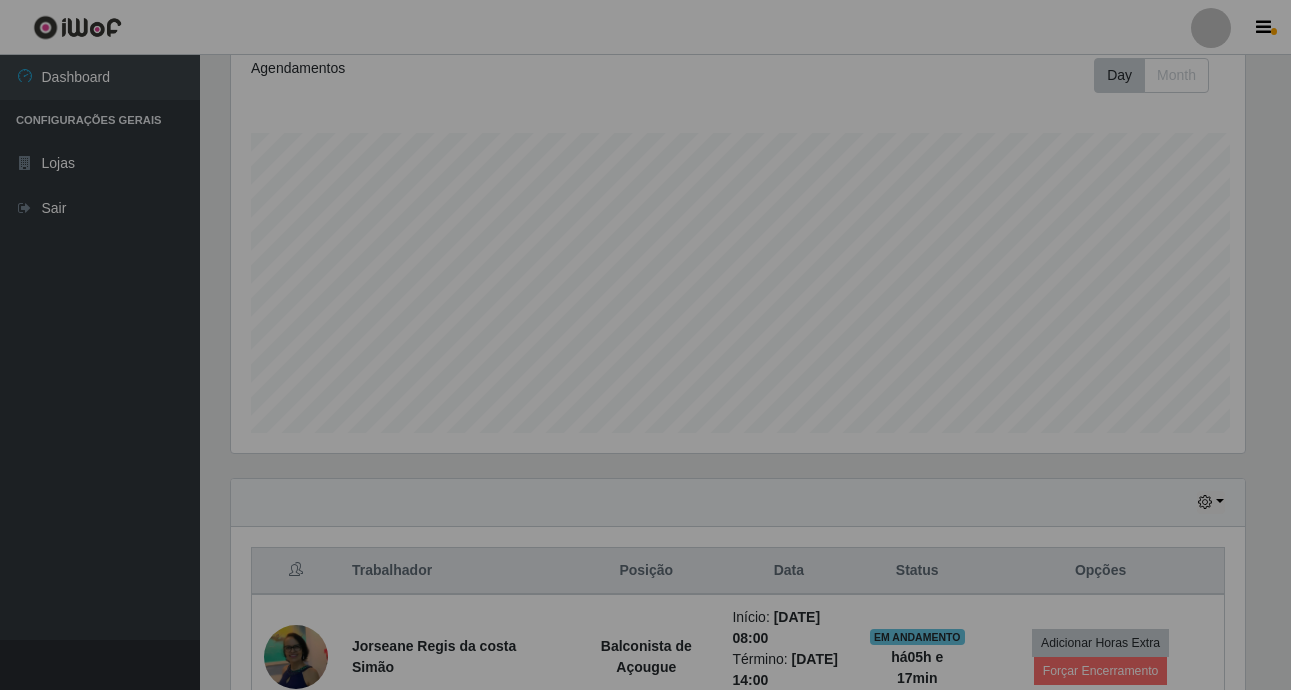 scroll, scrollTop: 999585, scrollLeft: 998971, axis: both 